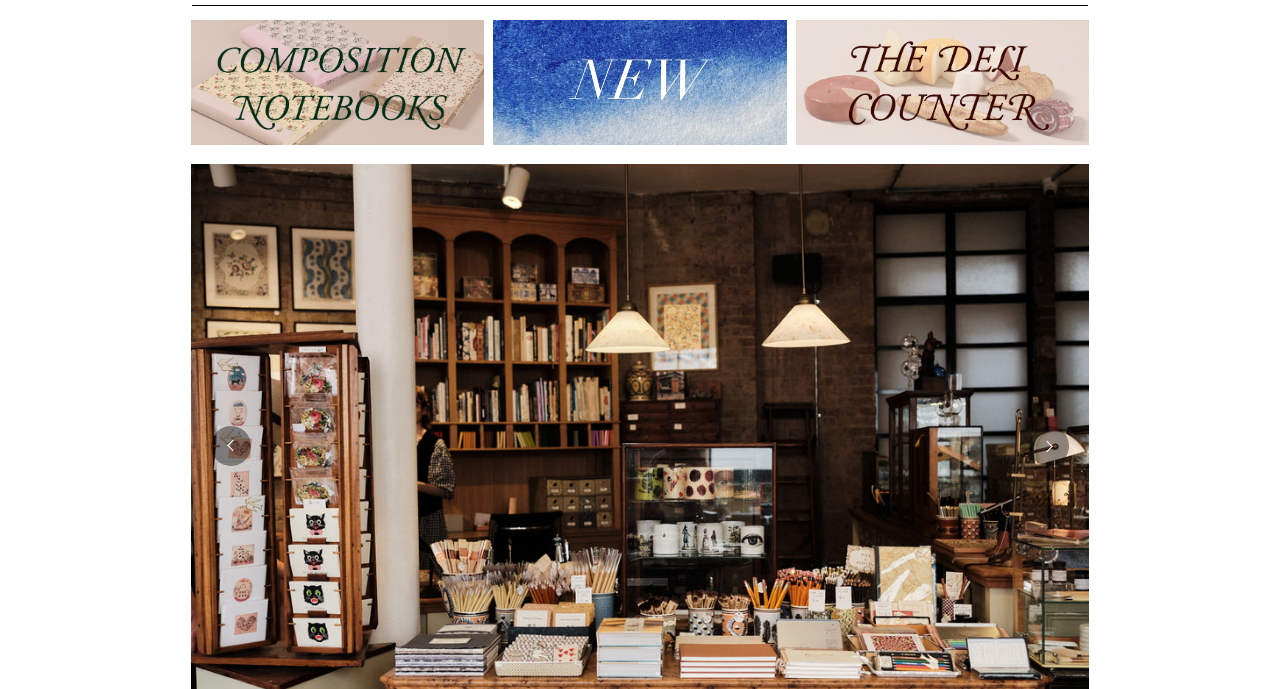 scroll, scrollTop: 0, scrollLeft: 0, axis: both 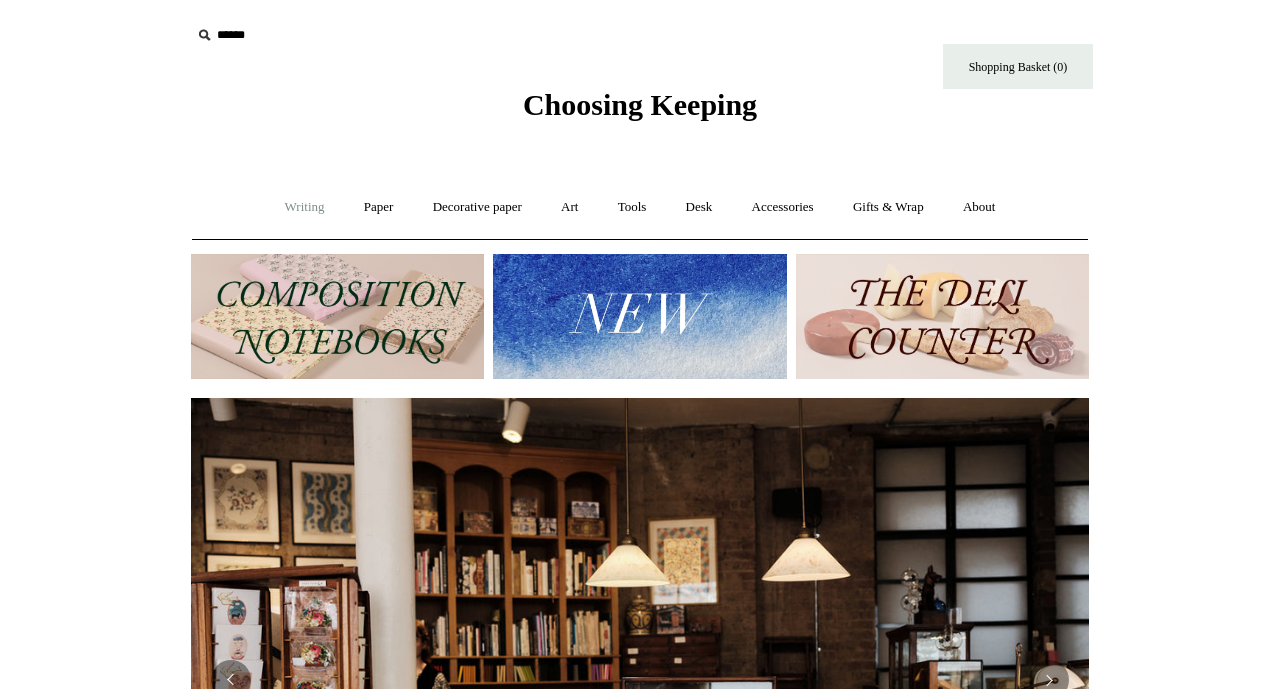 click on "Writing +" at bounding box center [305, 207] 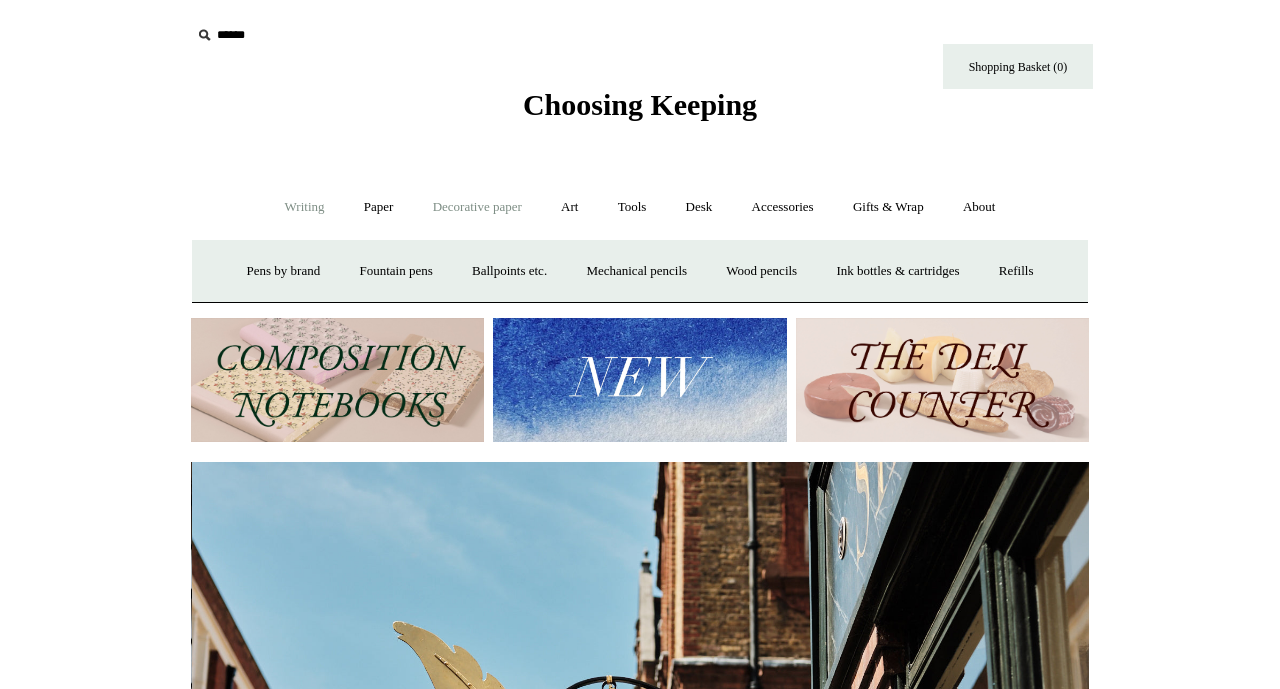scroll, scrollTop: 0, scrollLeft: 898, axis: horizontal 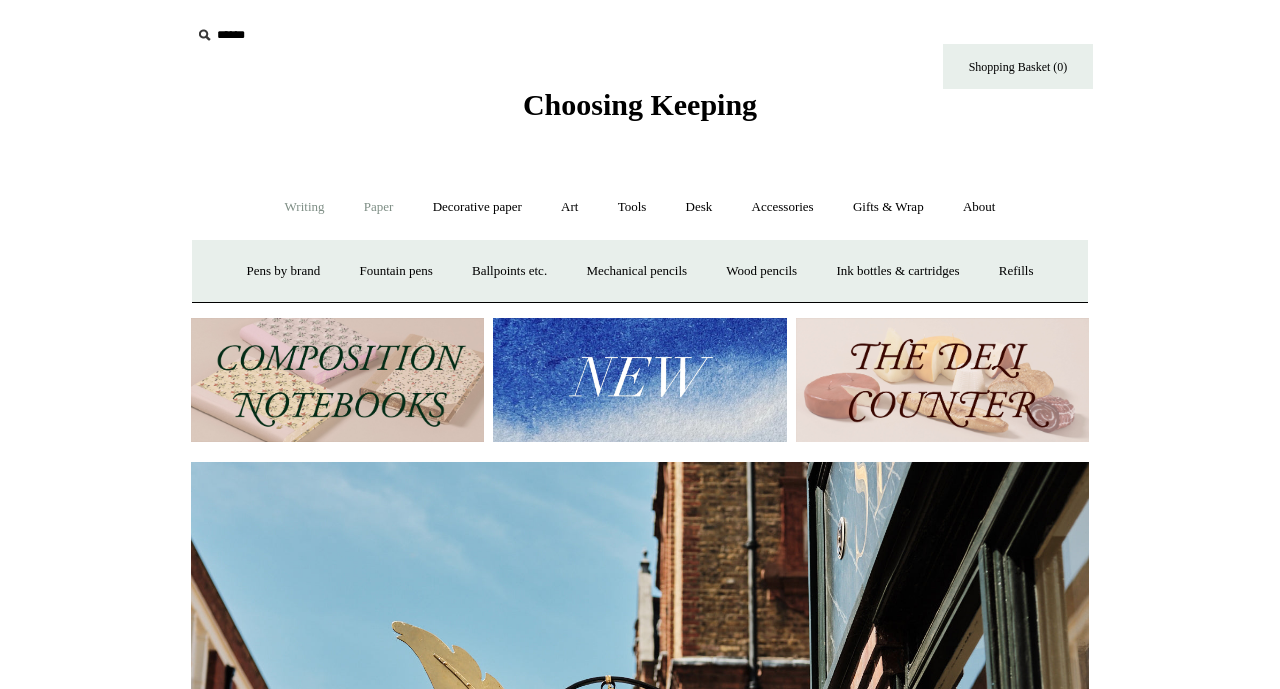 click on "Paper +" at bounding box center (379, 207) 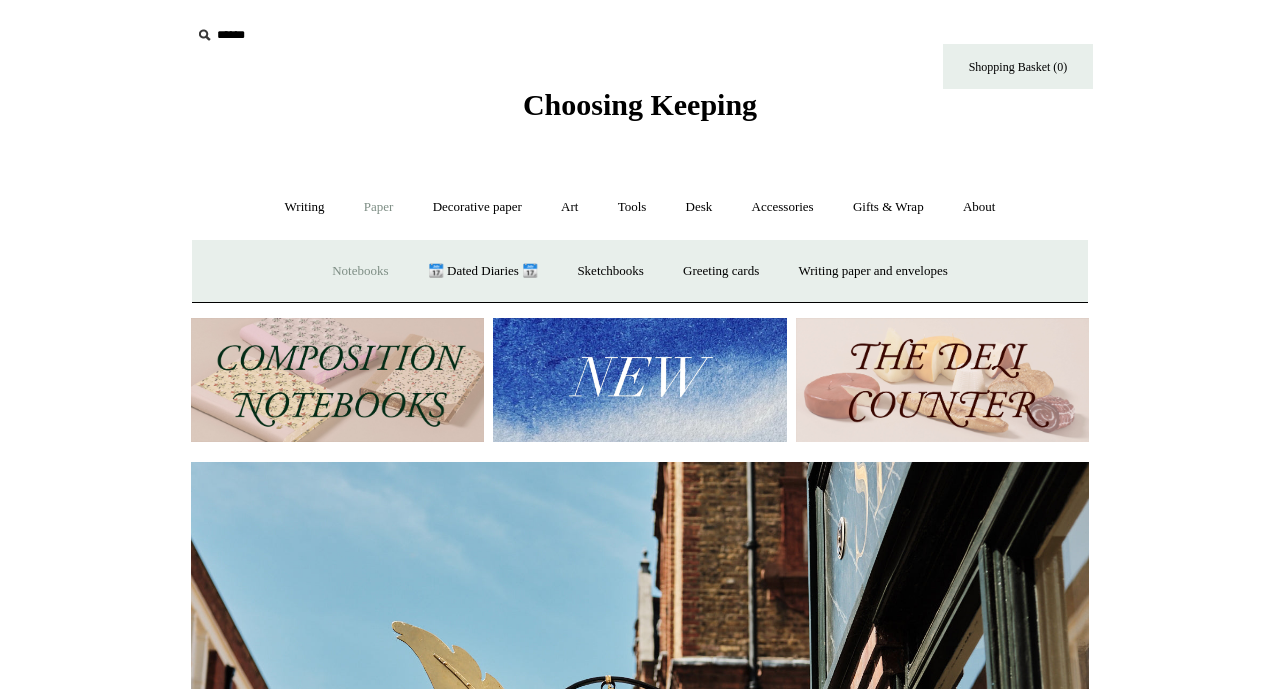 click on "Notebooks +" at bounding box center (360, 271) 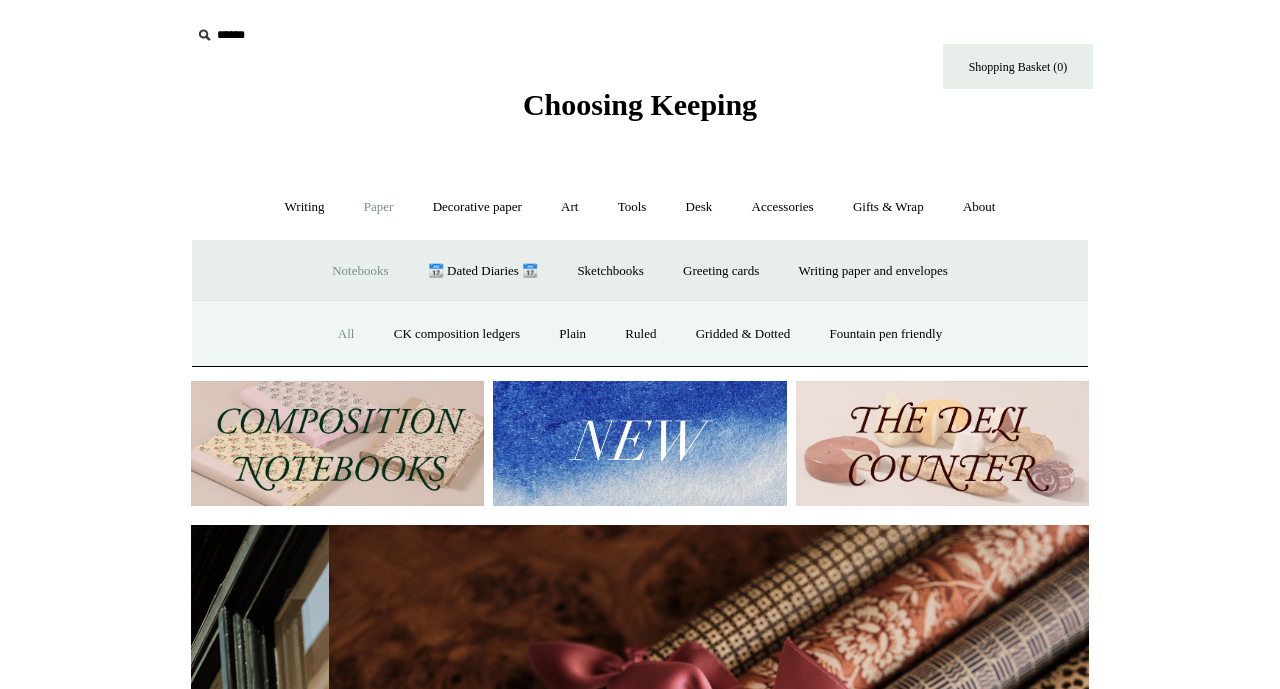click on "All" at bounding box center [346, 334] 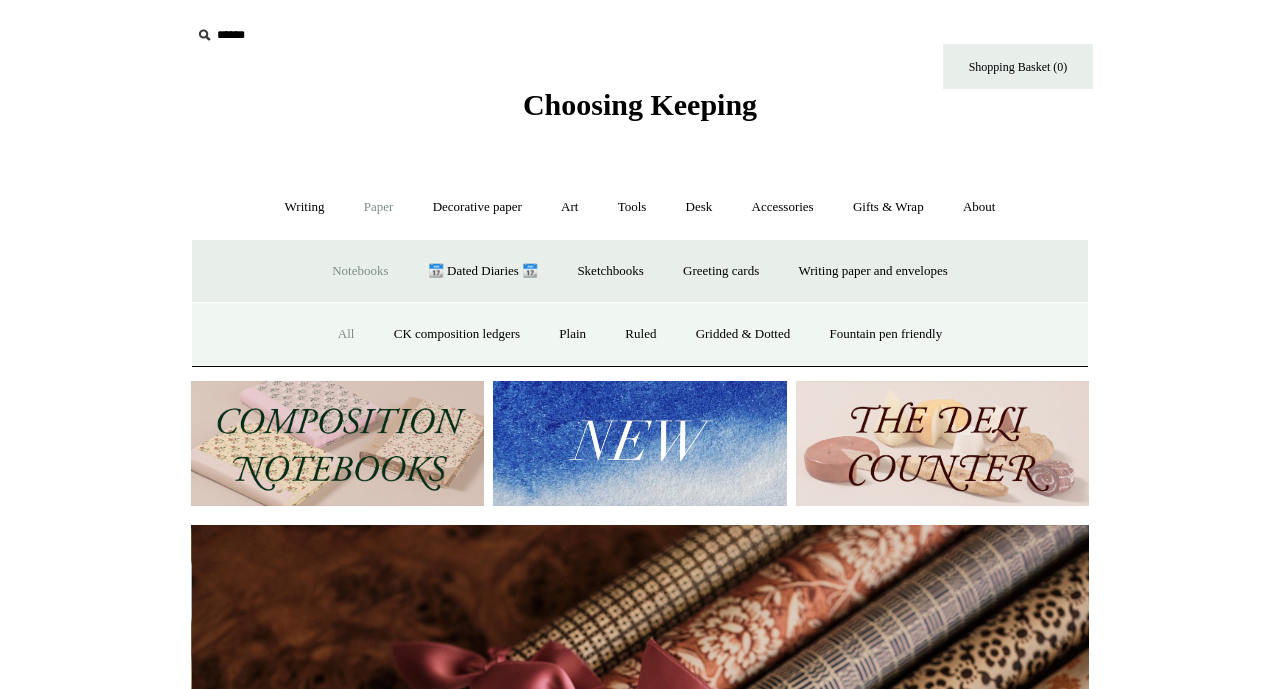 scroll, scrollTop: 0, scrollLeft: 1796, axis: horizontal 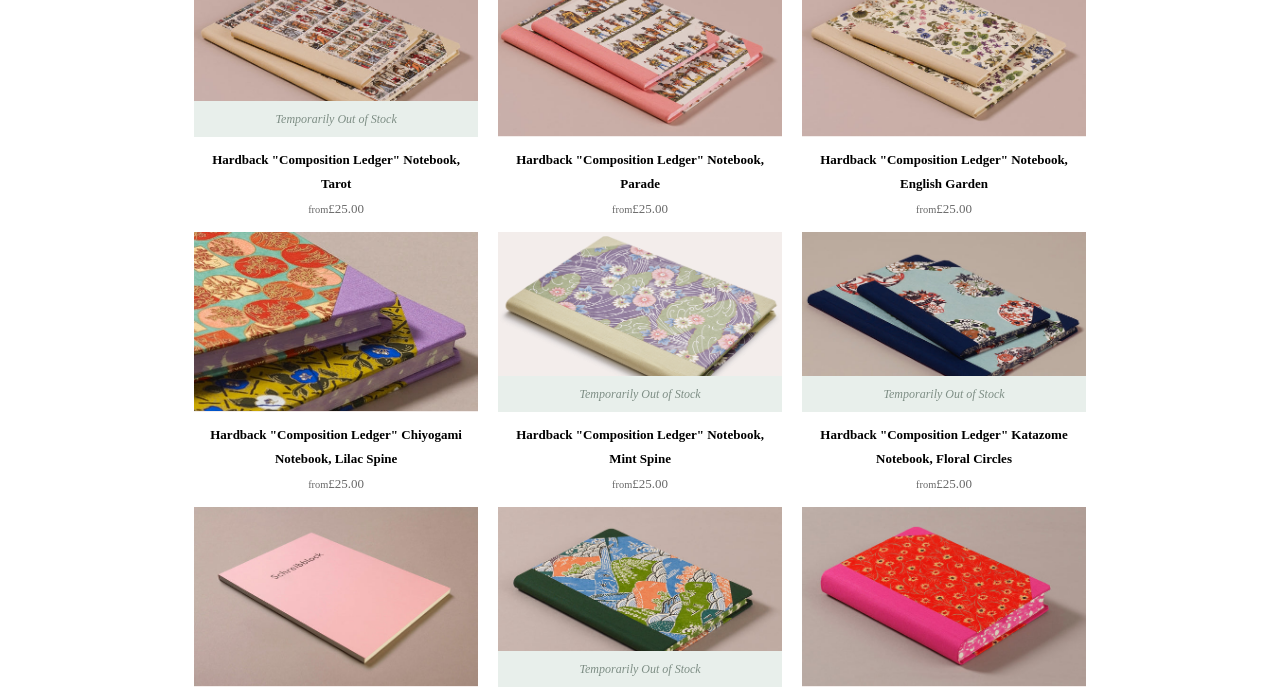 click at bounding box center (336, 322) 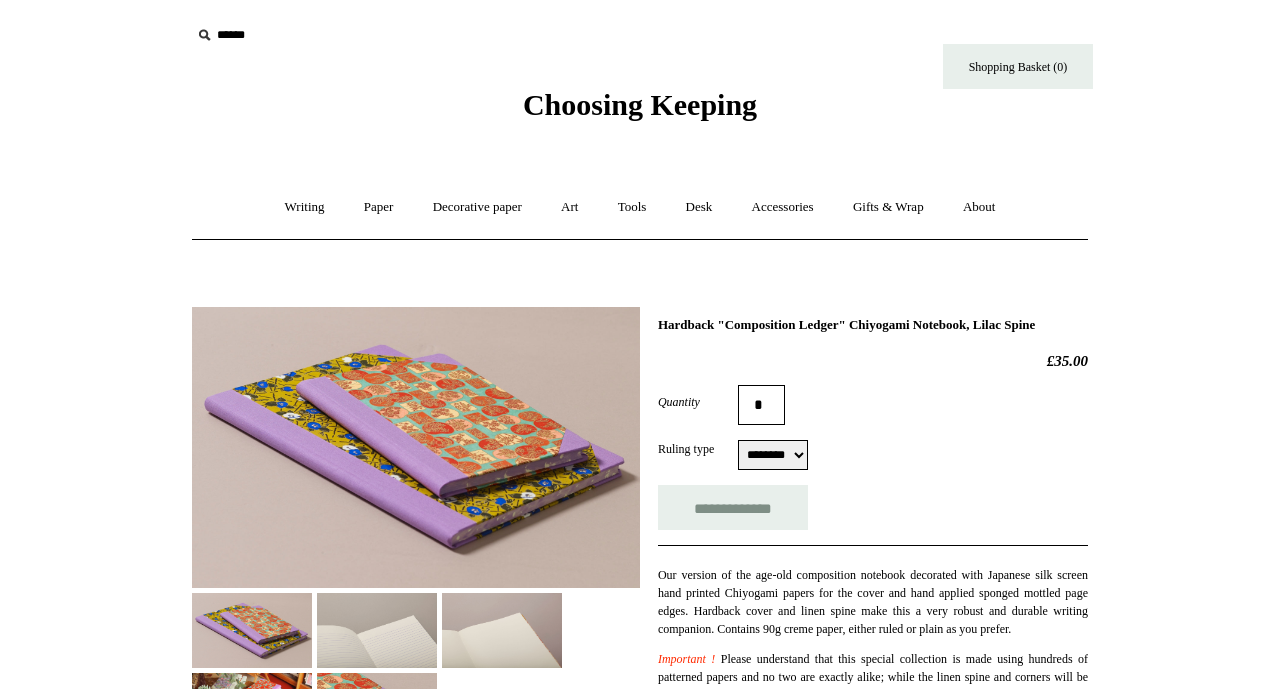 select on "********" 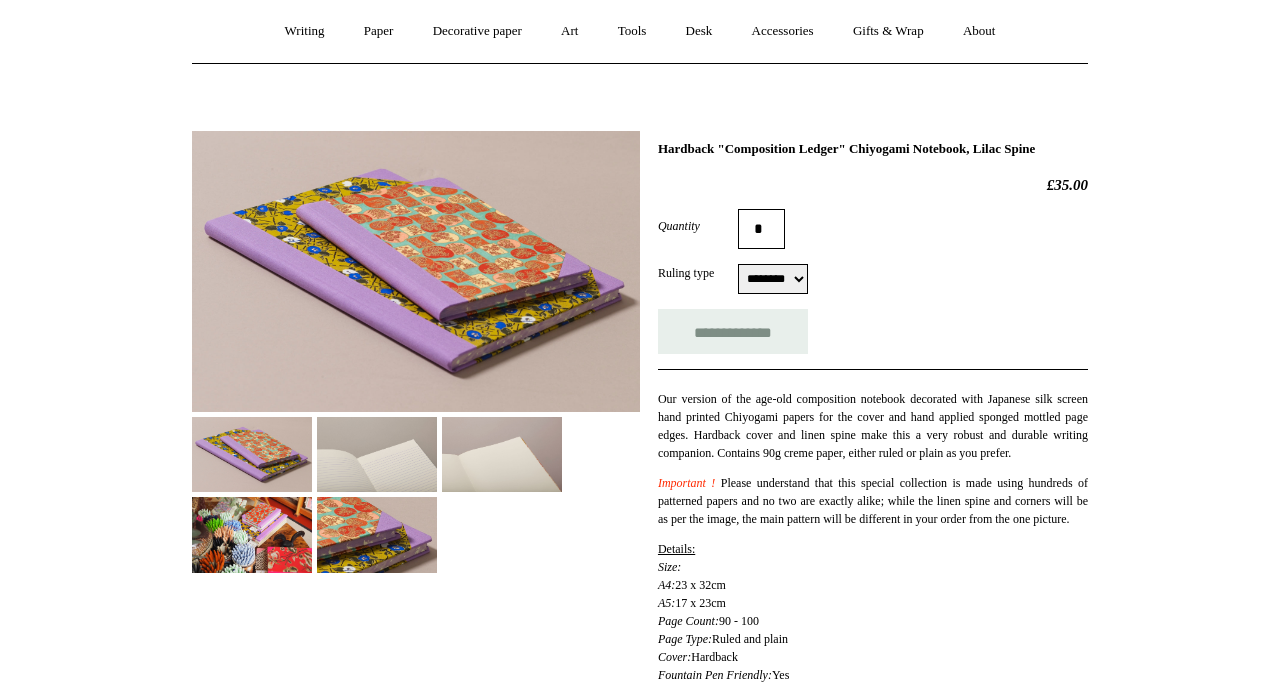 scroll, scrollTop: 176, scrollLeft: 0, axis: vertical 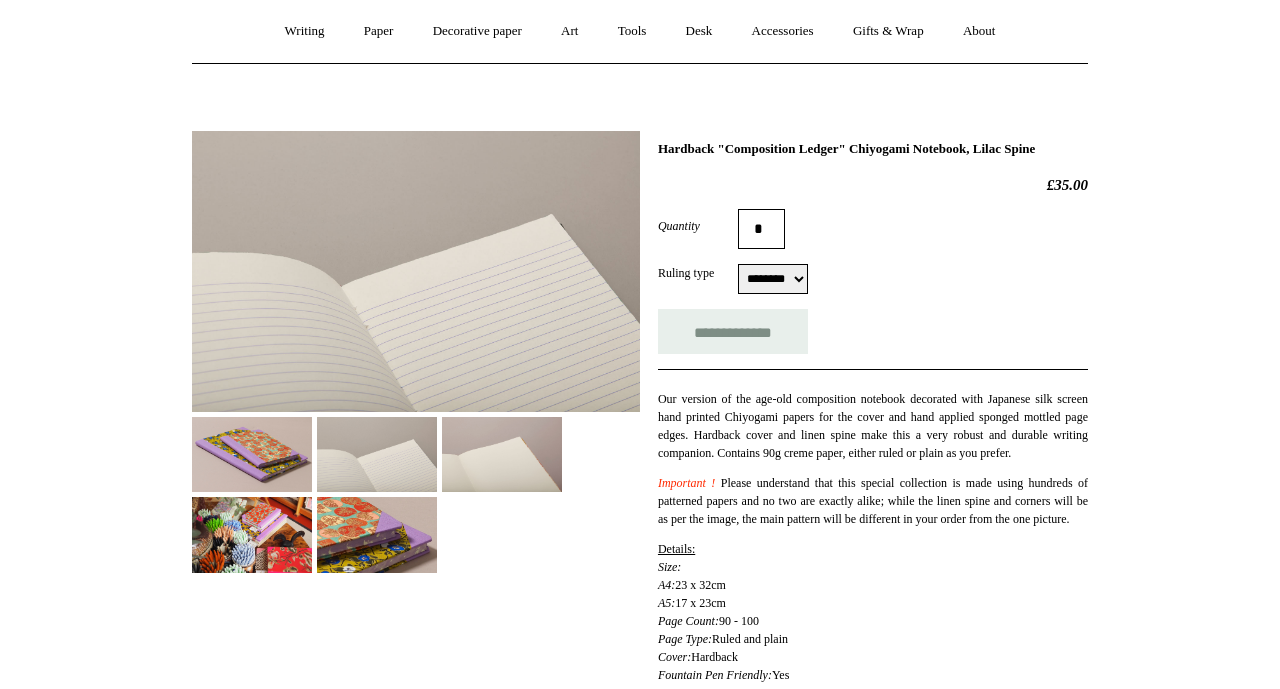 click at bounding box center (502, 454) 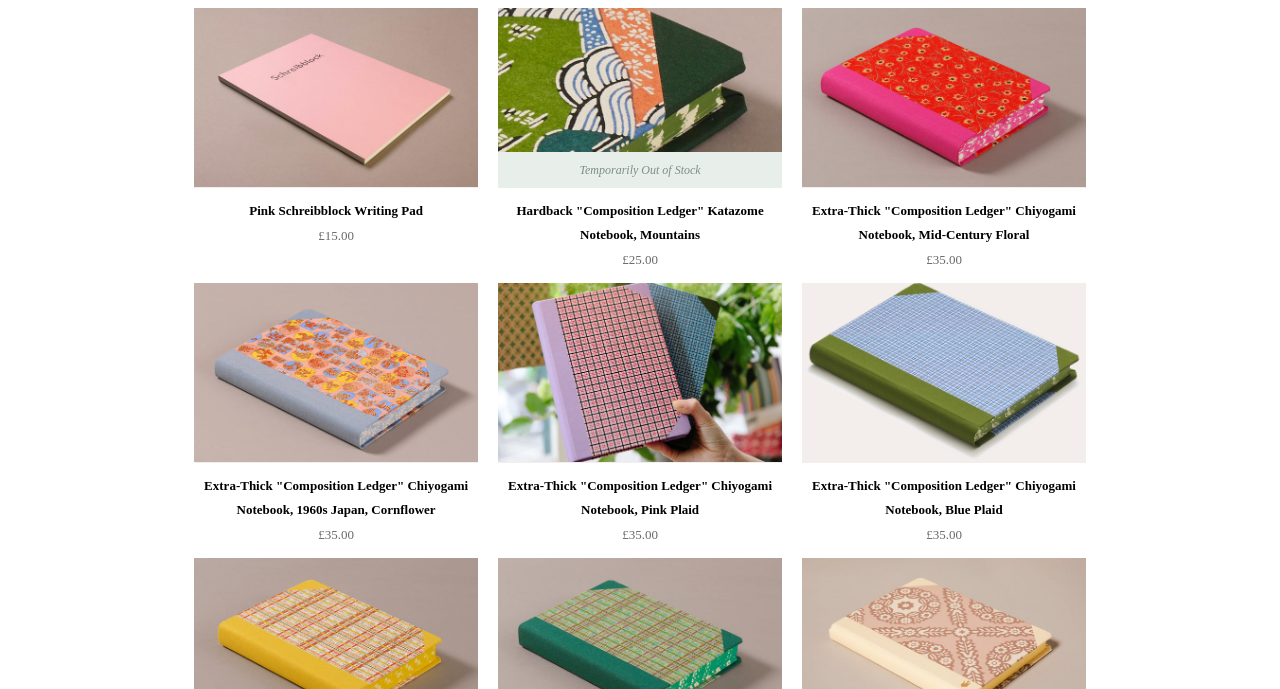 scroll, scrollTop: 1687, scrollLeft: 0, axis: vertical 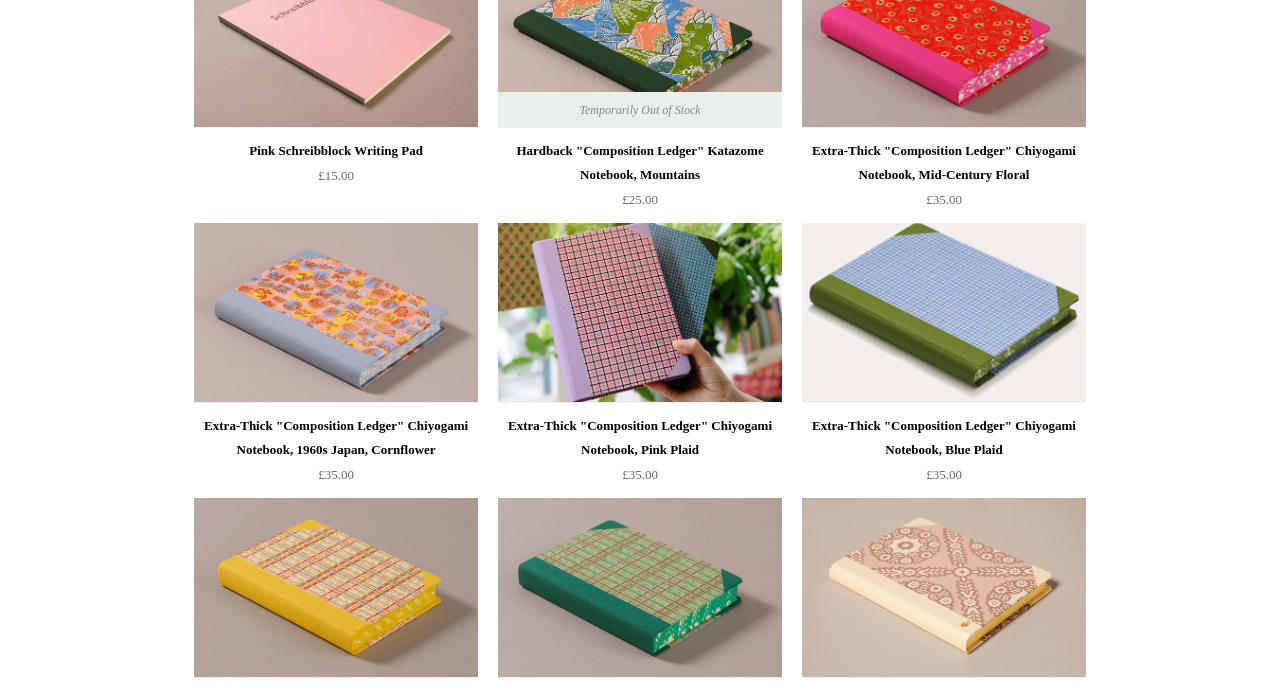 click at bounding box center [944, 313] 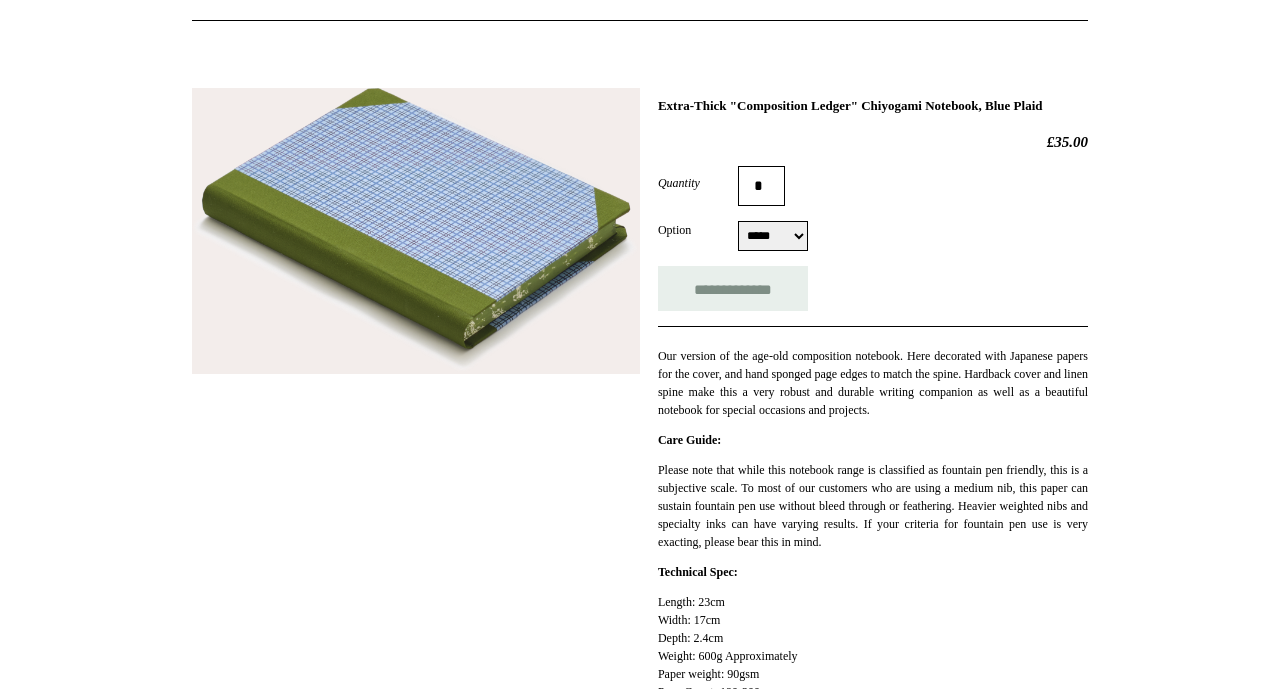 scroll, scrollTop: 211, scrollLeft: 0, axis: vertical 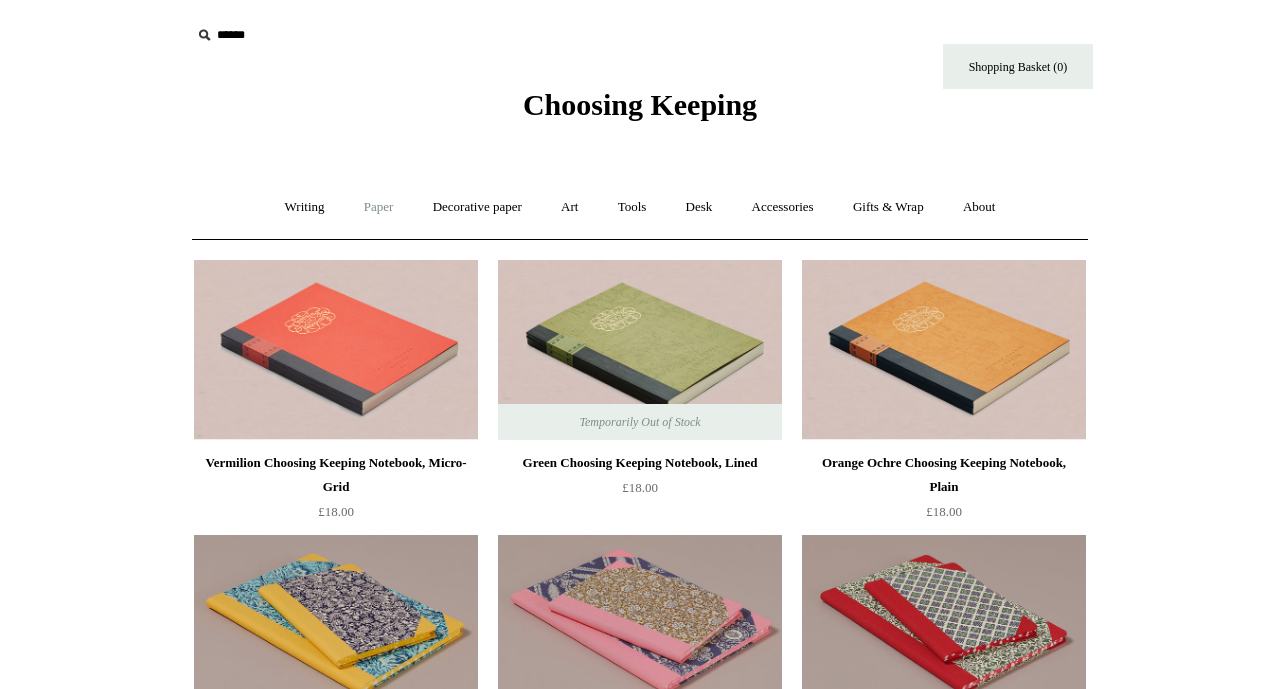 click on "Paper +" at bounding box center (379, 207) 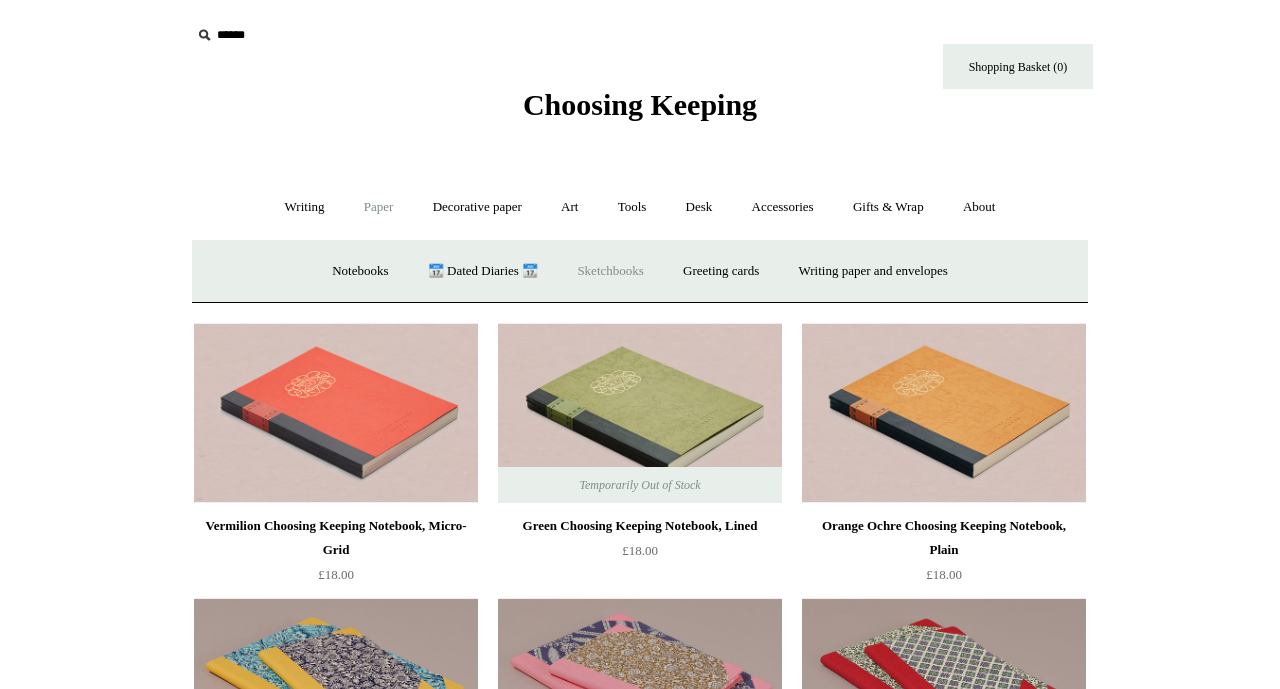 click on "Sketchbooks +" at bounding box center (610, 271) 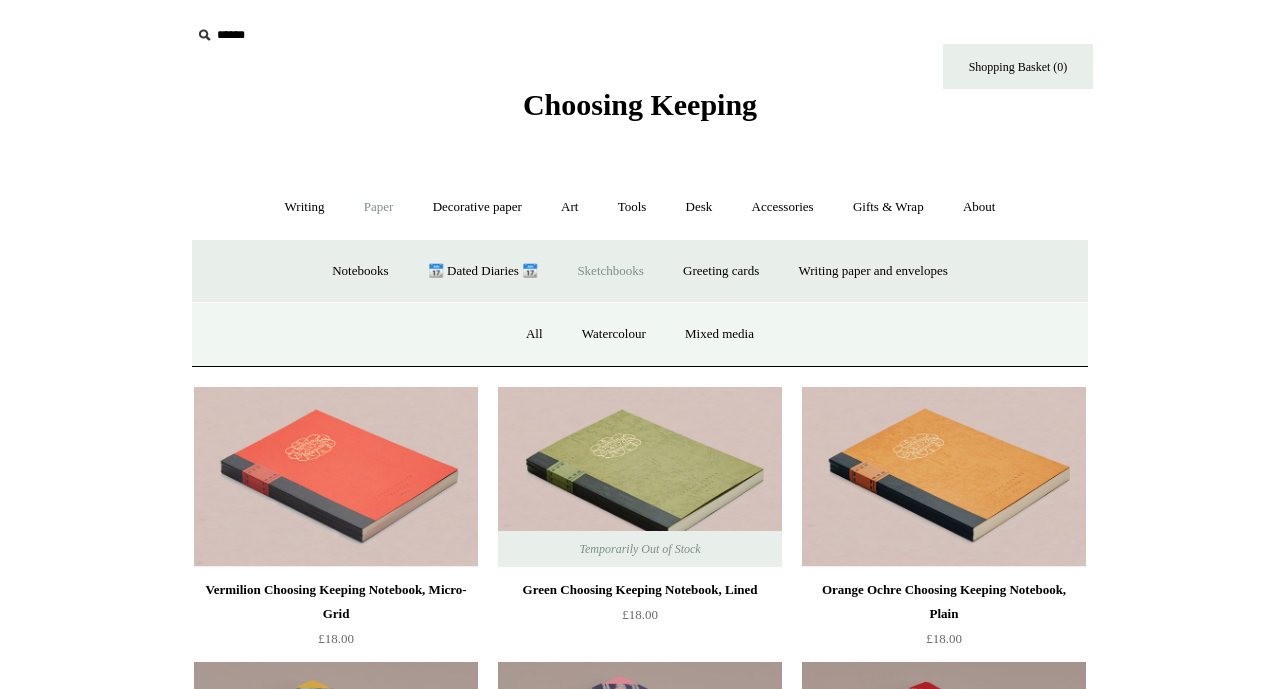 click on "All
Watercolour
Mixed media" at bounding box center (640, 334) 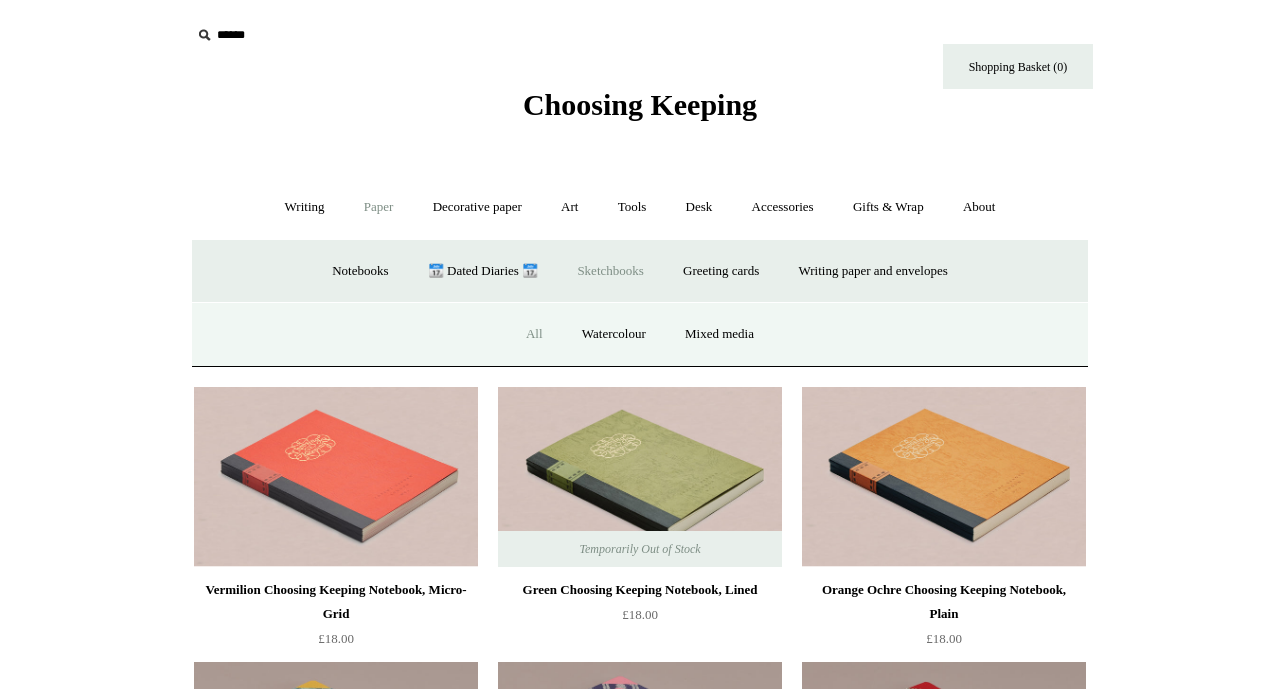click on "All" at bounding box center (534, 334) 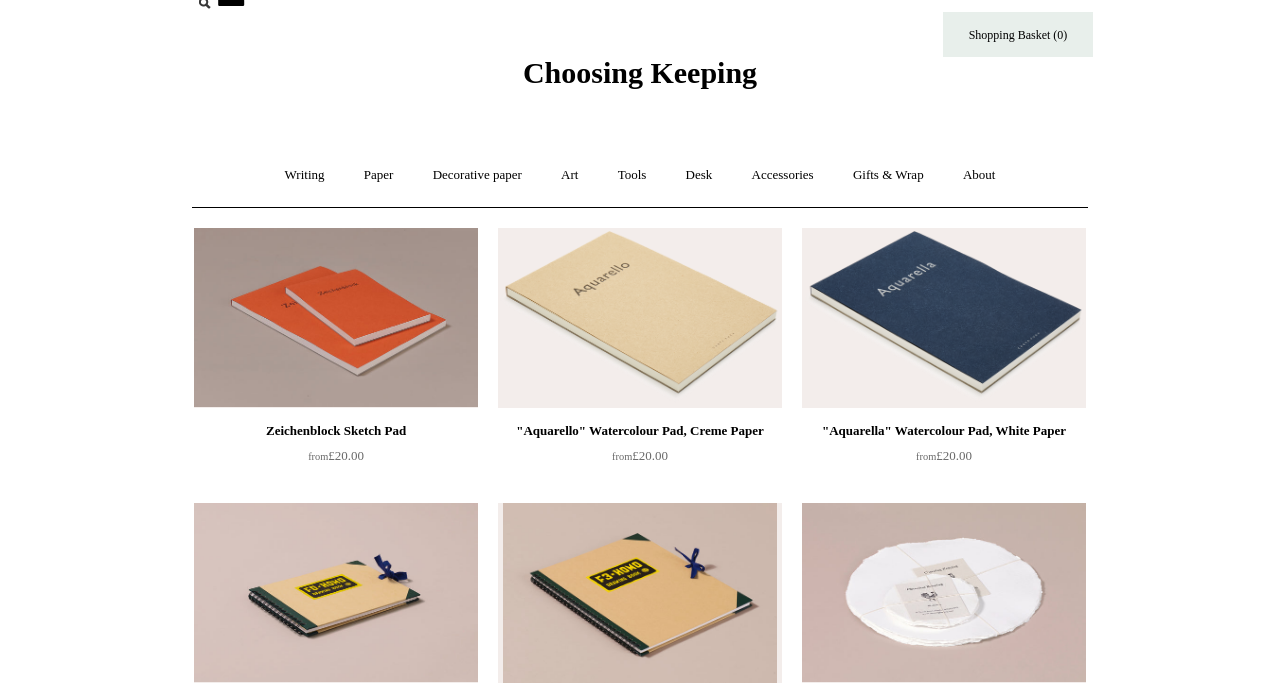 scroll, scrollTop: 0, scrollLeft: 0, axis: both 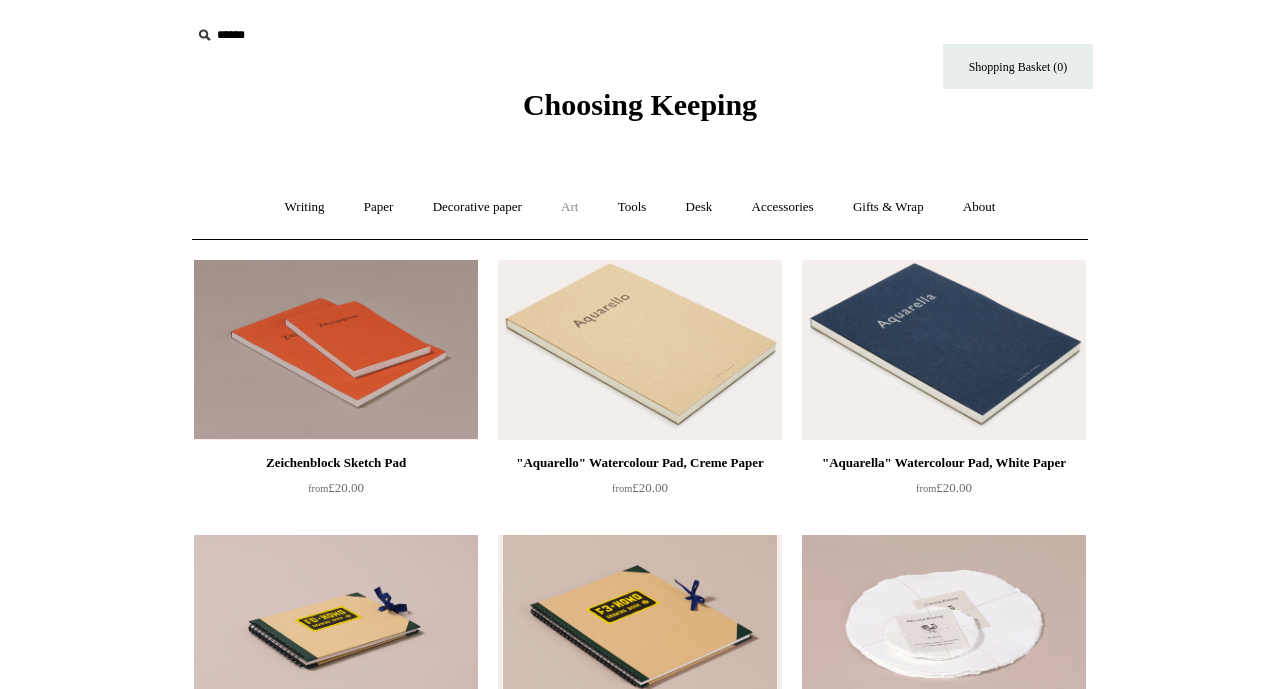 click on "Art +" at bounding box center [569, 207] 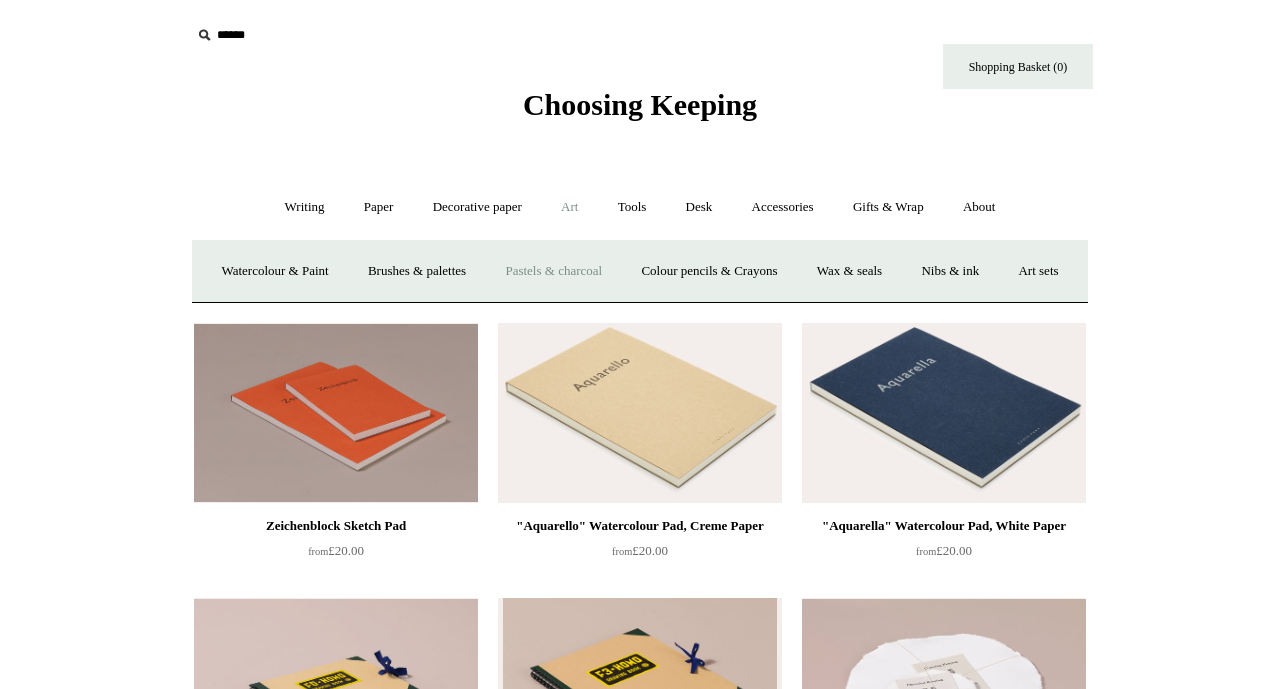 click on "Pastels & charcoal" at bounding box center (553, 271) 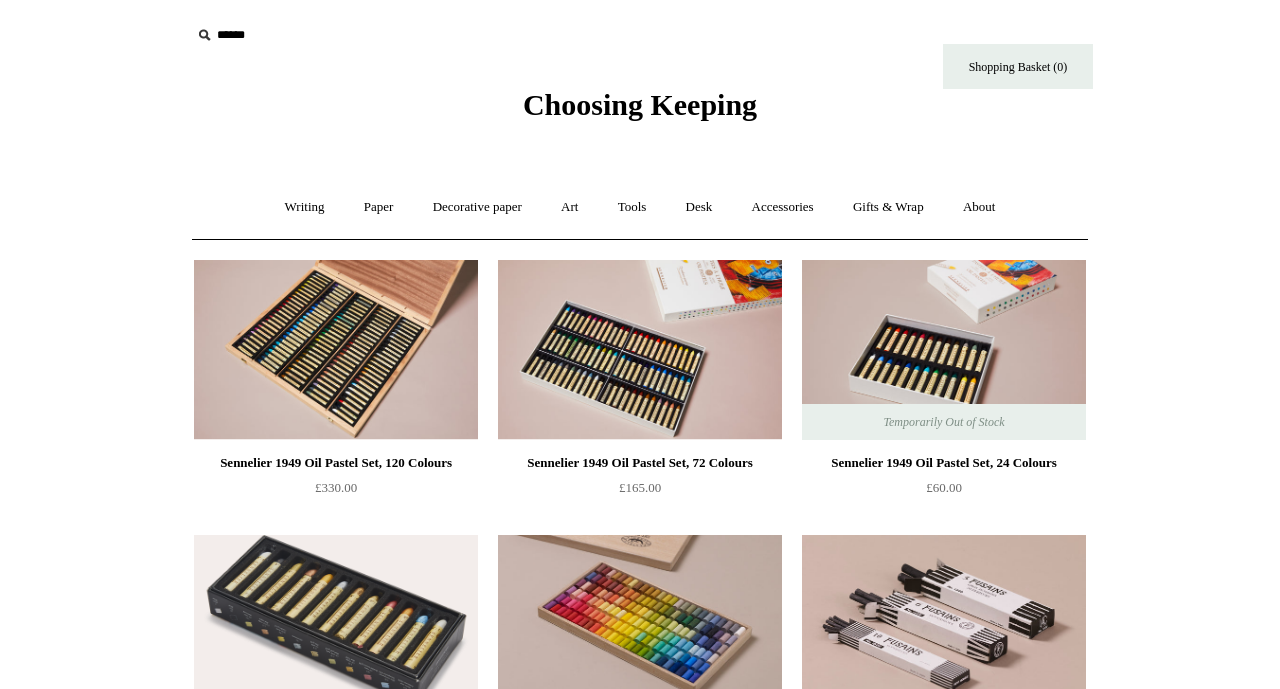 scroll, scrollTop: 0, scrollLeft: 0, axis: both 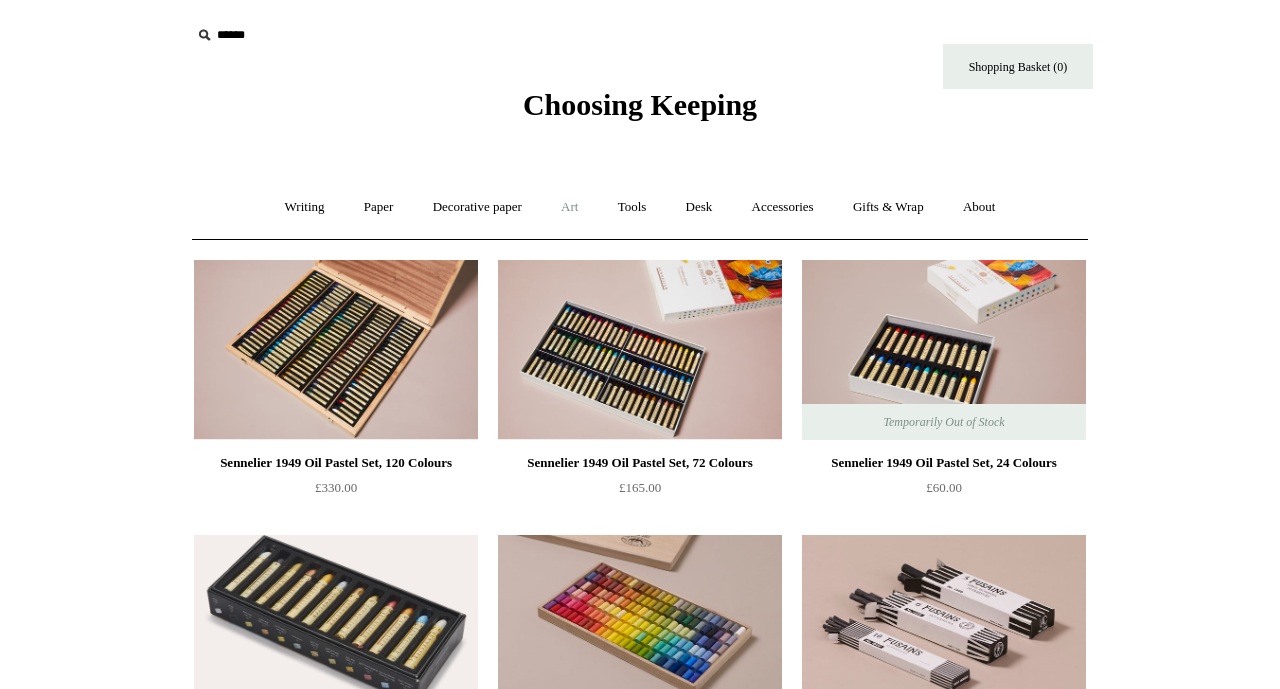 click on "Art +" at bounding box center [569, 207] 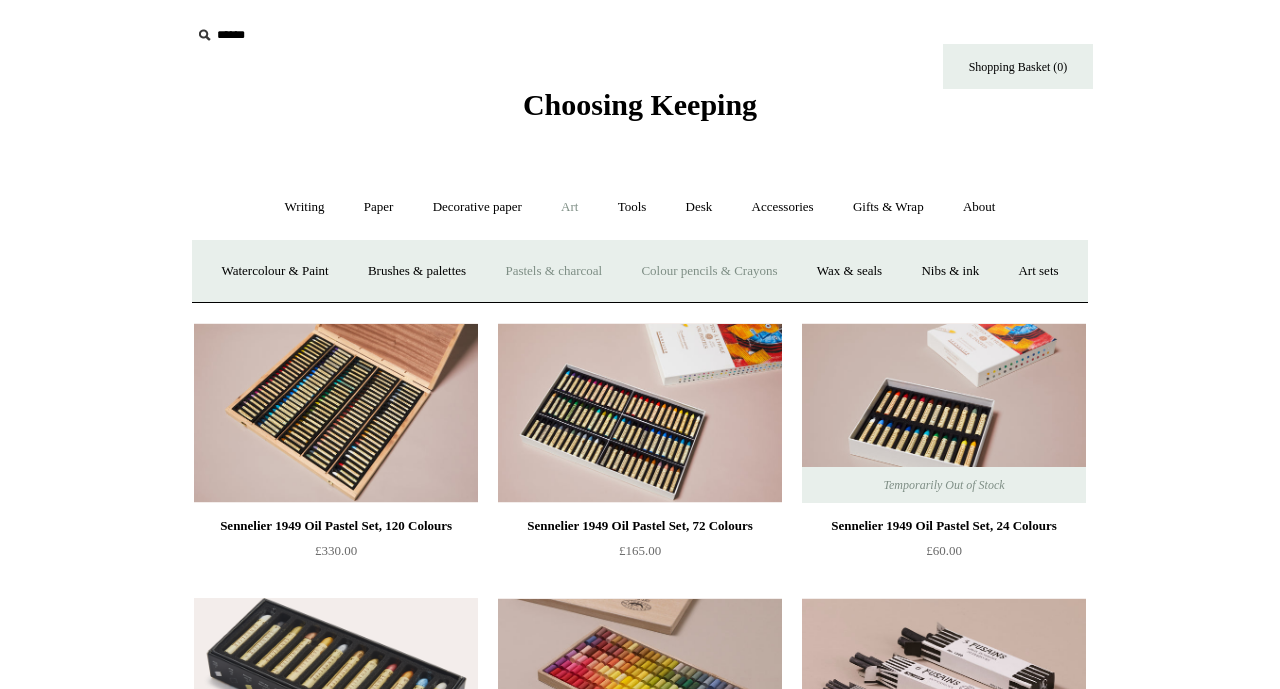 click on "Colour pencils & Crayons" at bounding box center (709, 271) 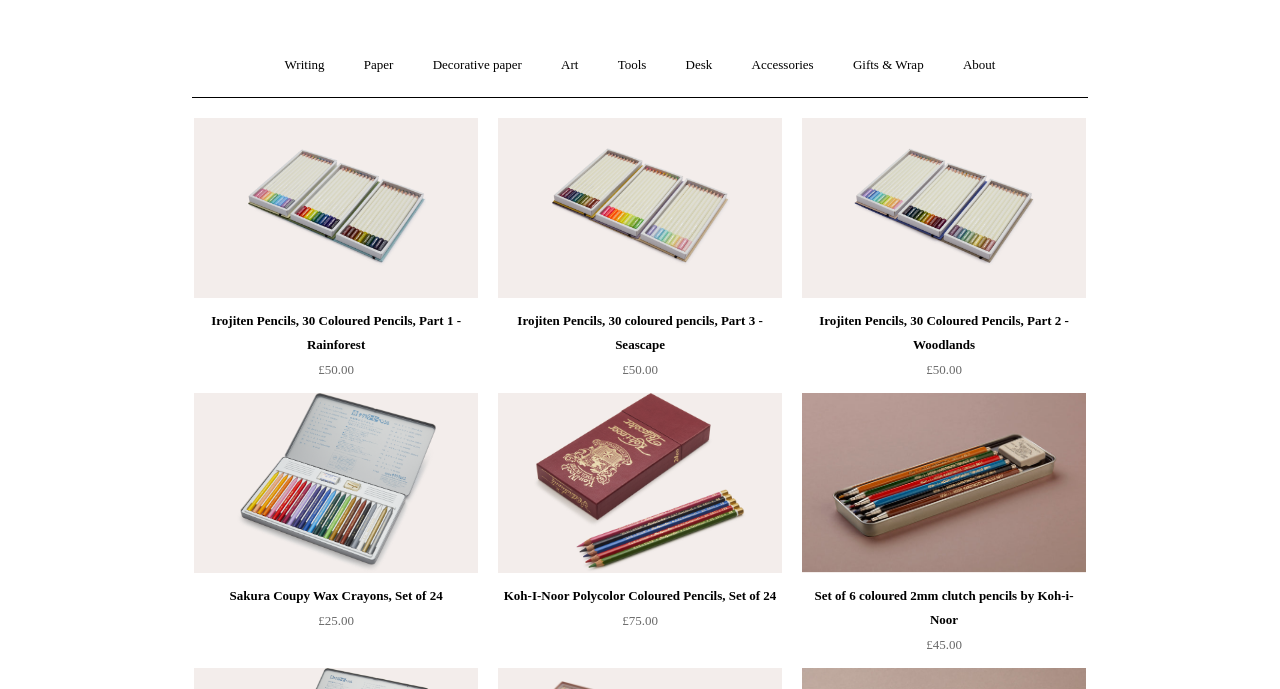 scroll, scrollTop: 0, scrollLeft: 0, axis: both 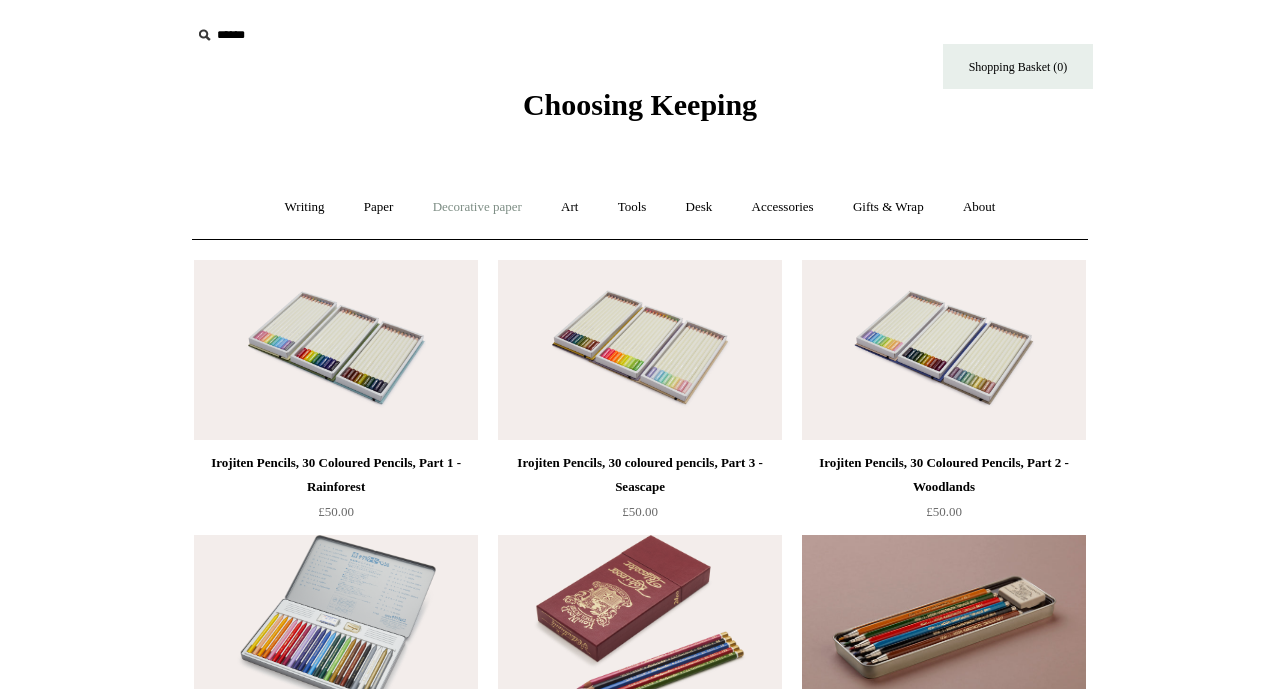 click on "Decorative paper +" at bounding box center (477, 207) 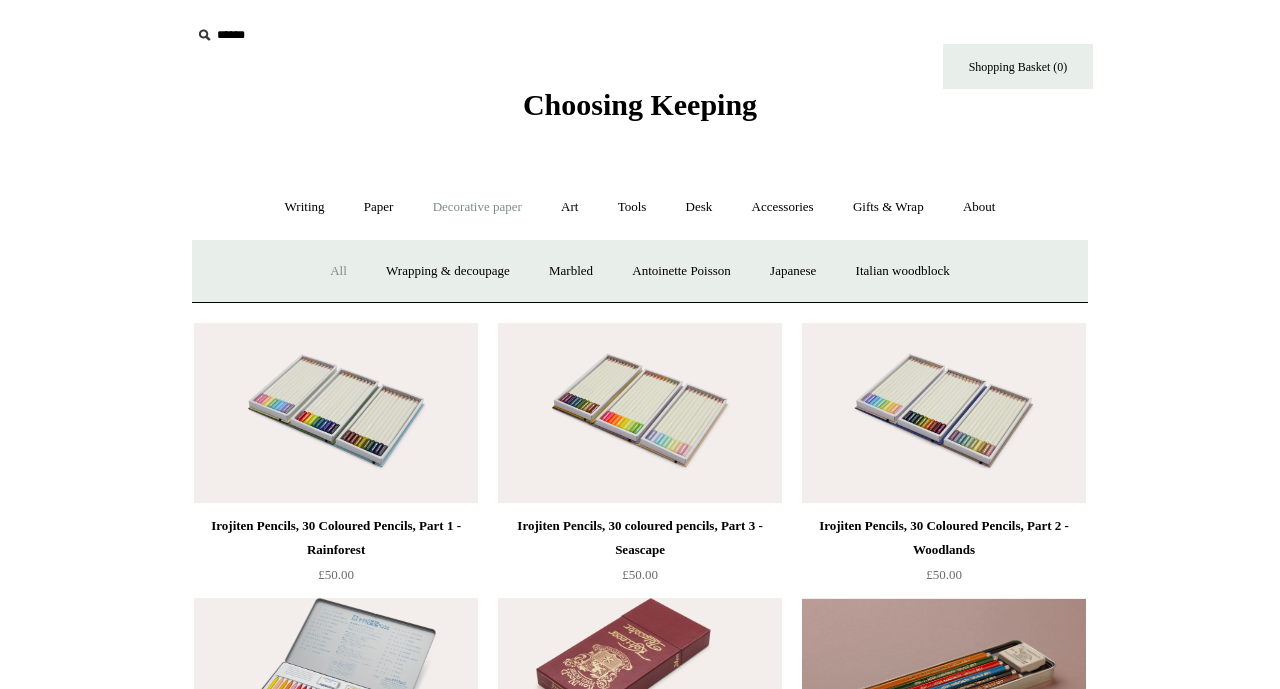 click on "All" at bounding box center (338, 271) 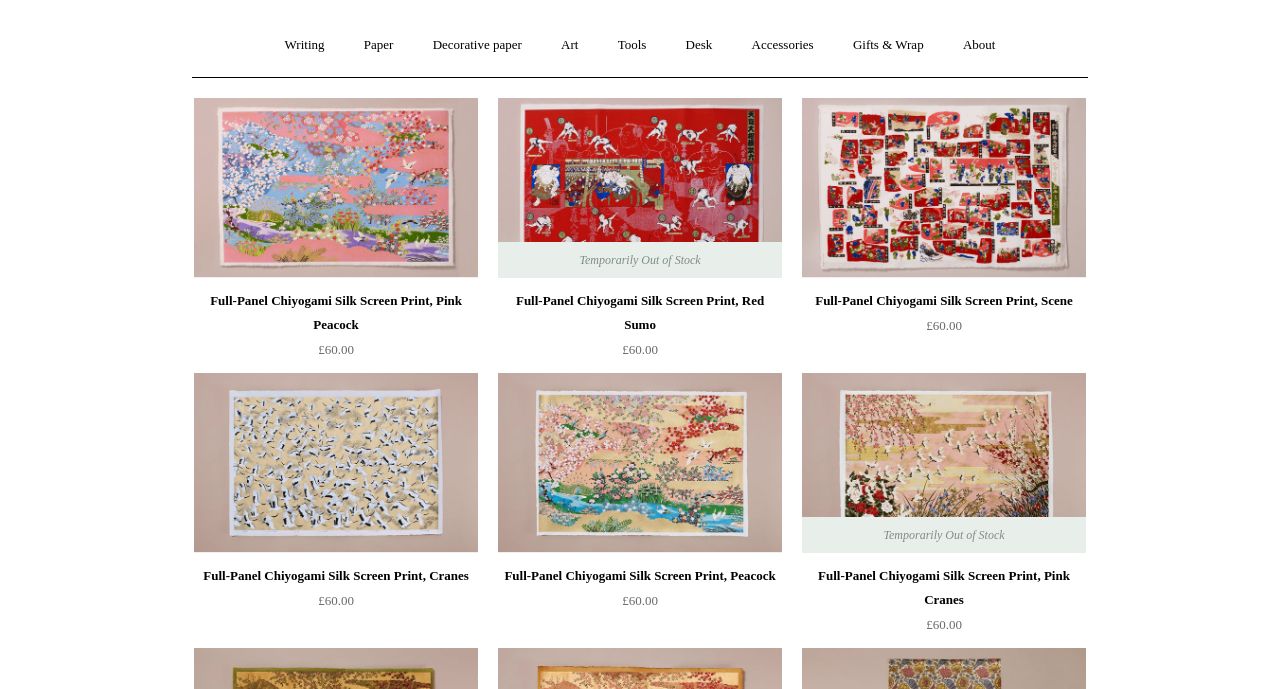scroll, scrollTop: 0, scrollLeft: 0, axis: both 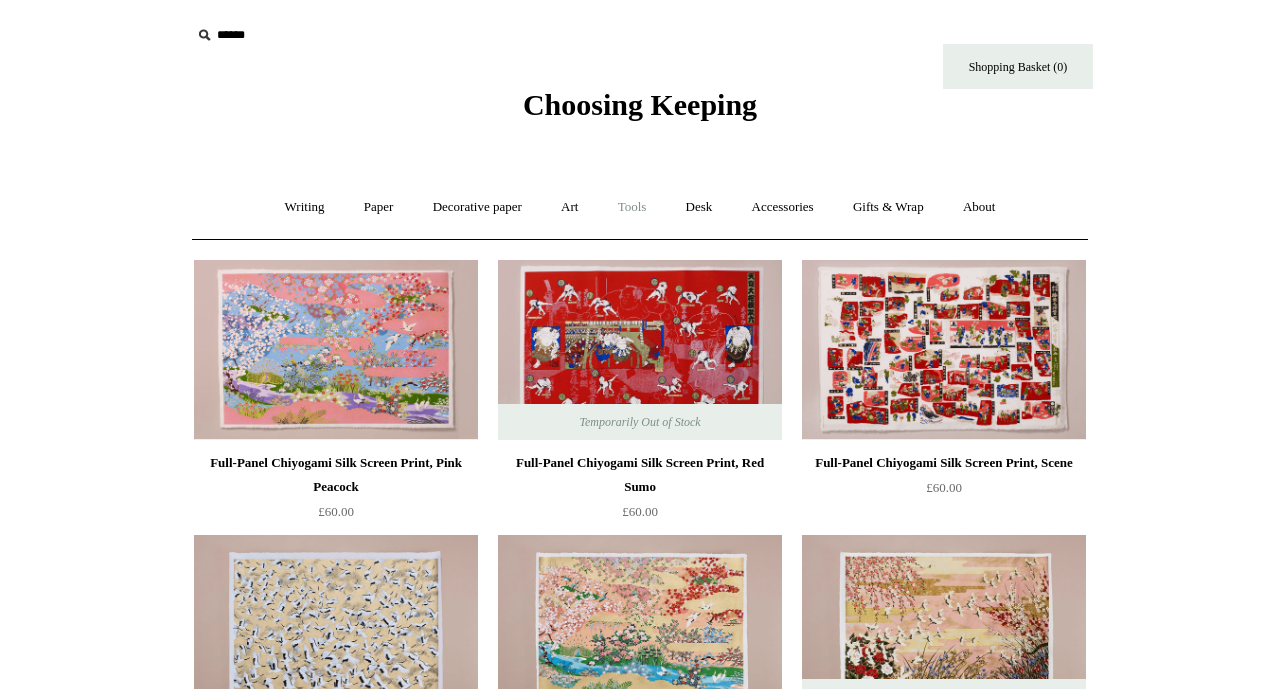 click on "Tools +" at bounding box center (632, 207) 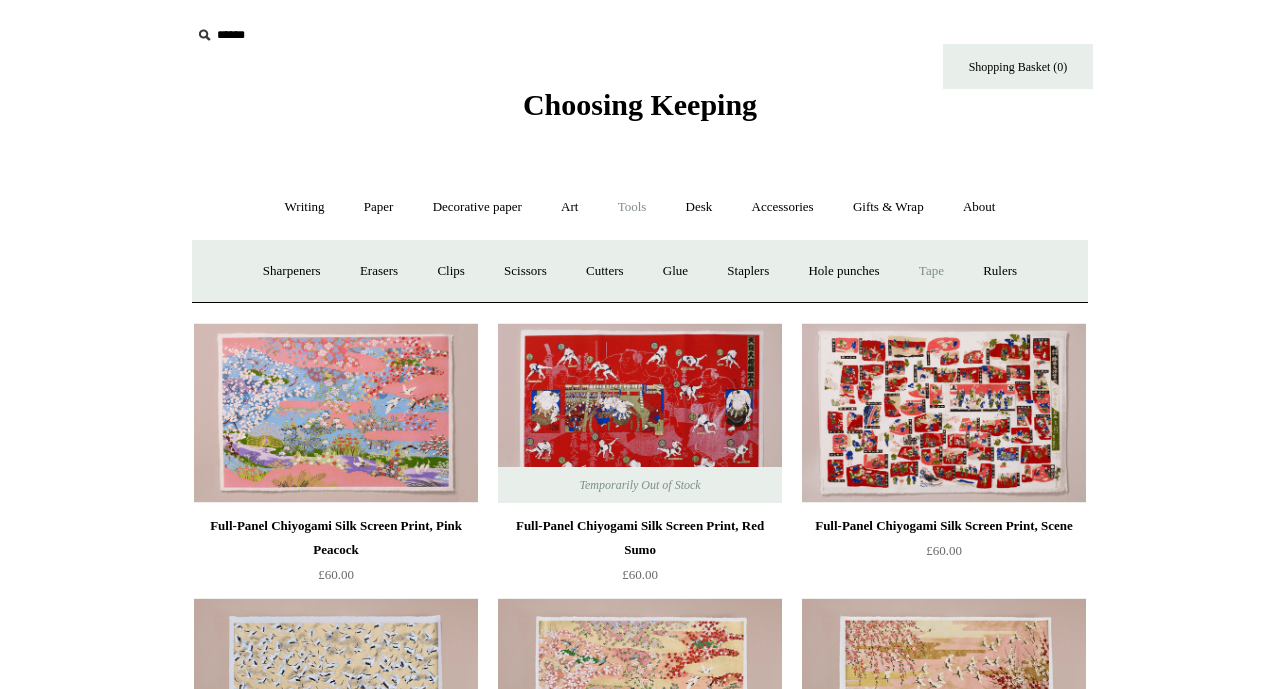 click on "Tape +" at bounding box center [931, 271] 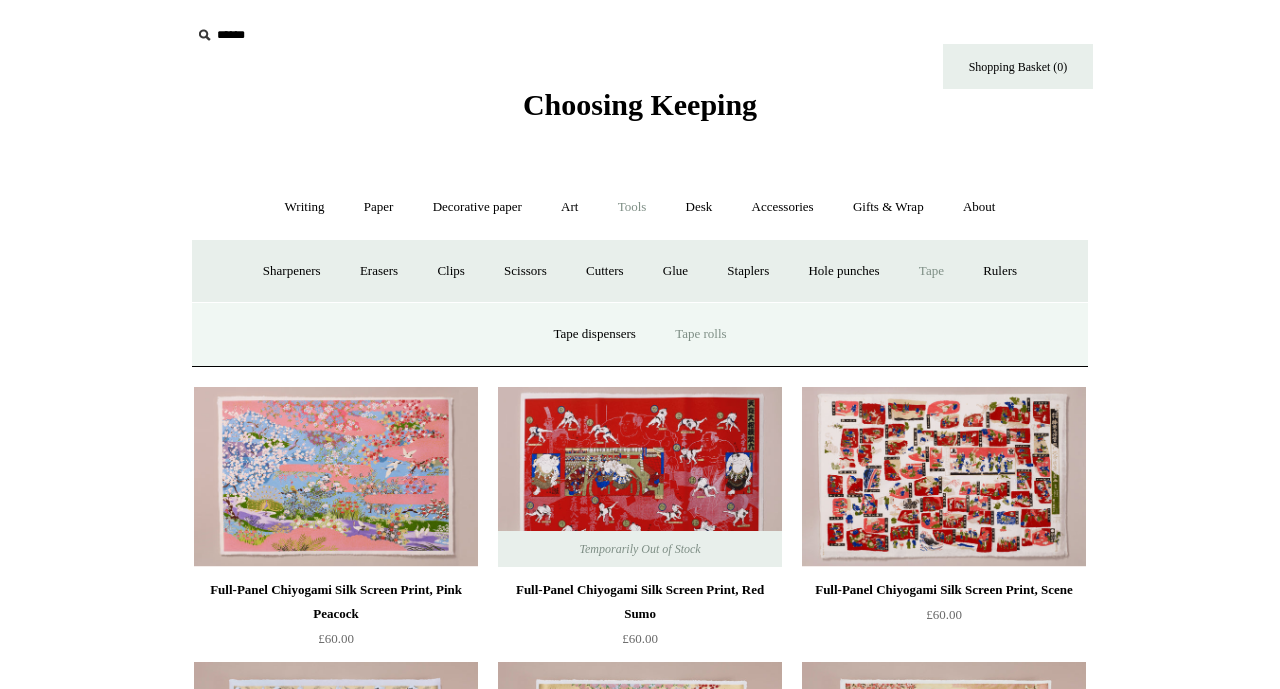 click on "Tape rolls" at bounding box center (700, 334) 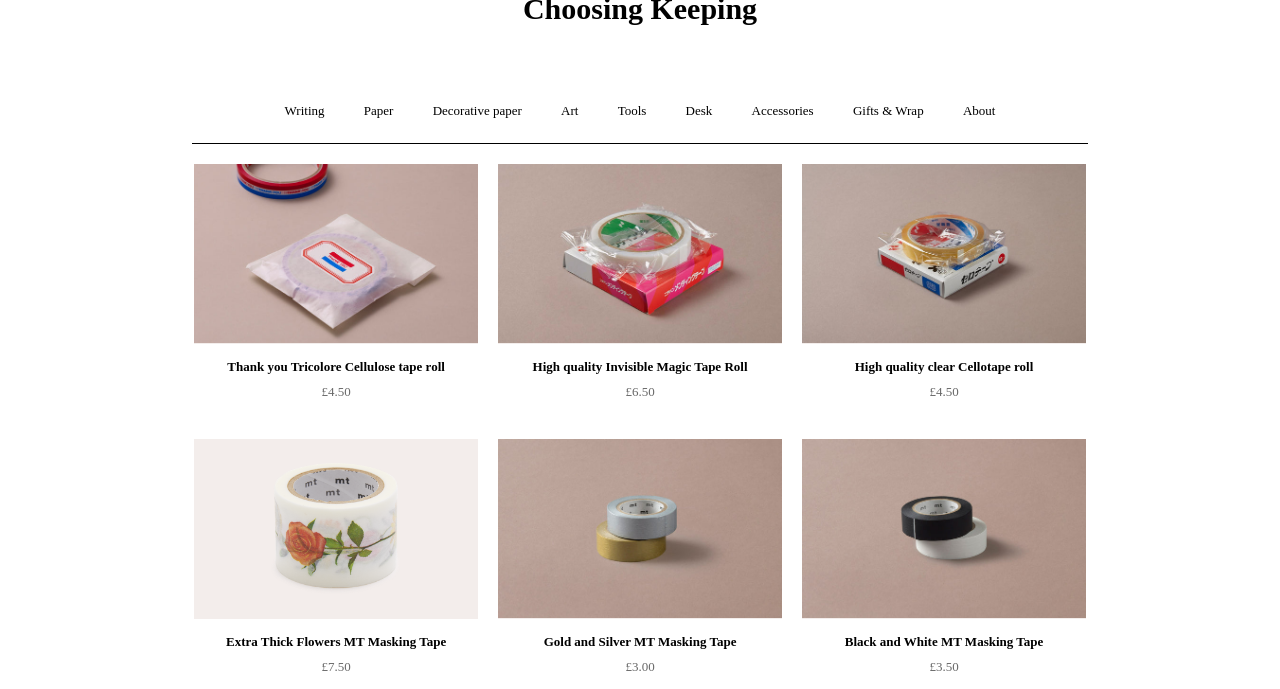 scroll, scrollTop: 0, scrollLeft: 0, axis: both 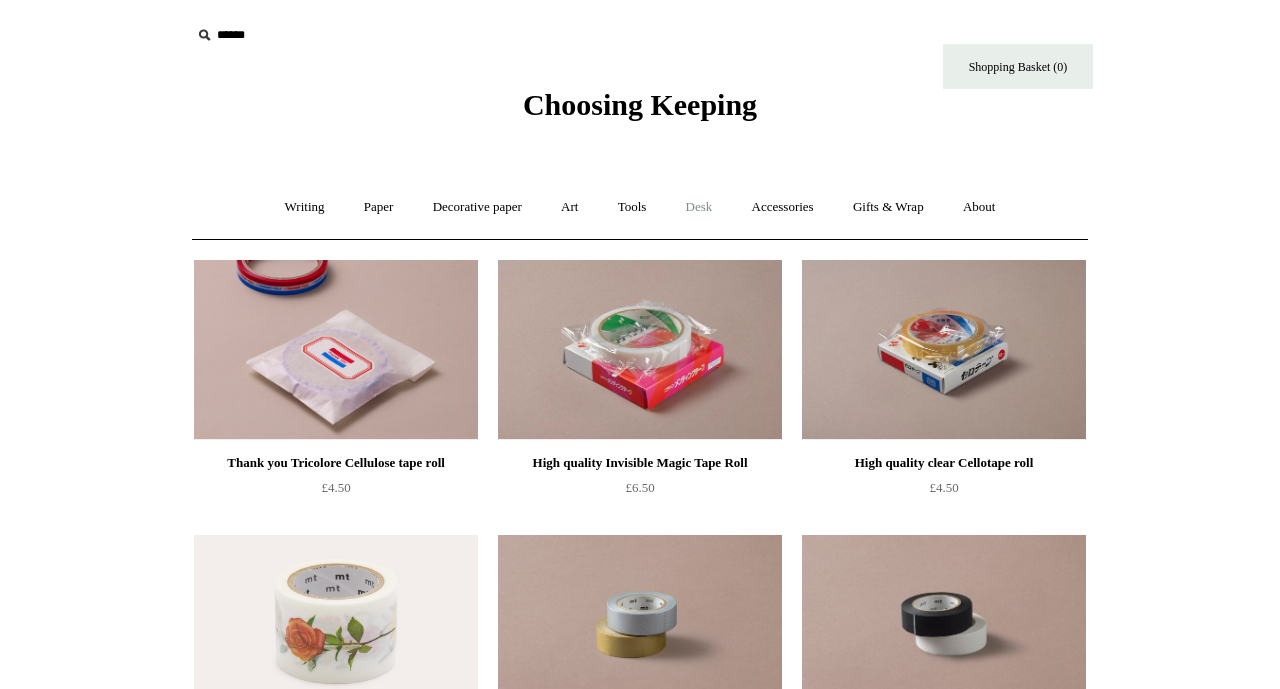 click on "Desk +" at bounding box center (699, 207) 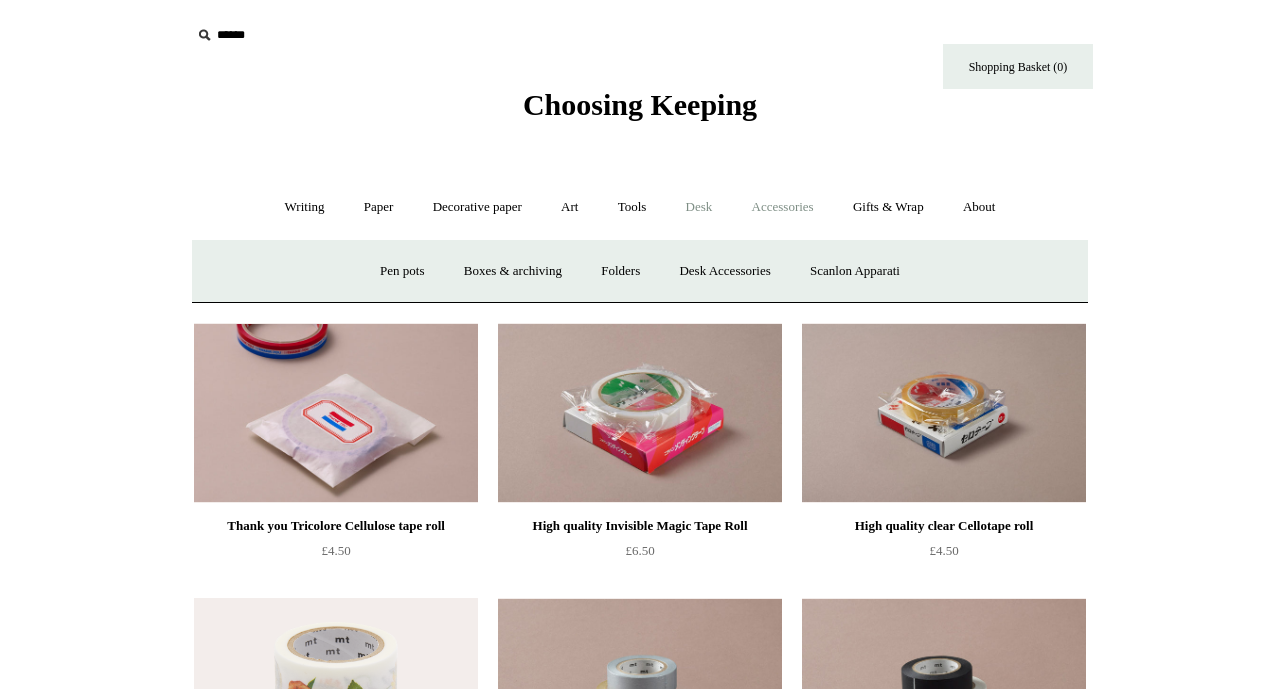 click on "Accessories +" at bounding box center [783, 207] 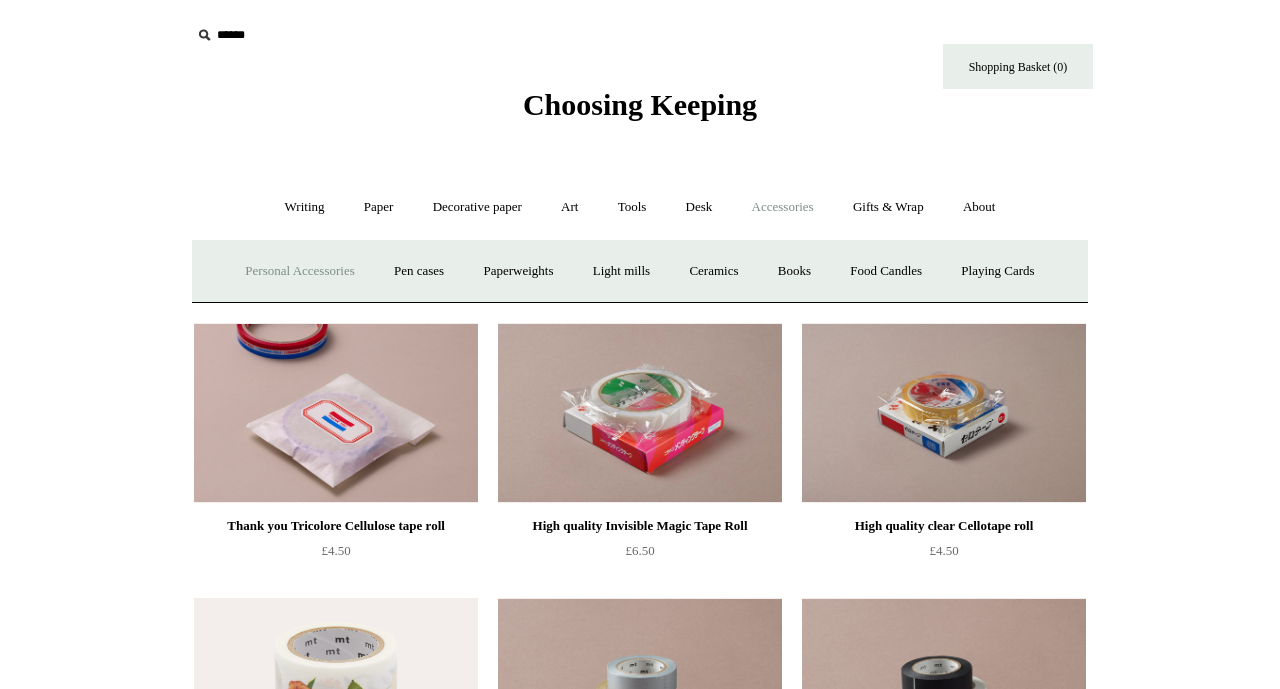 click on "Personal Accessories +" at bounding box center (299, 271) 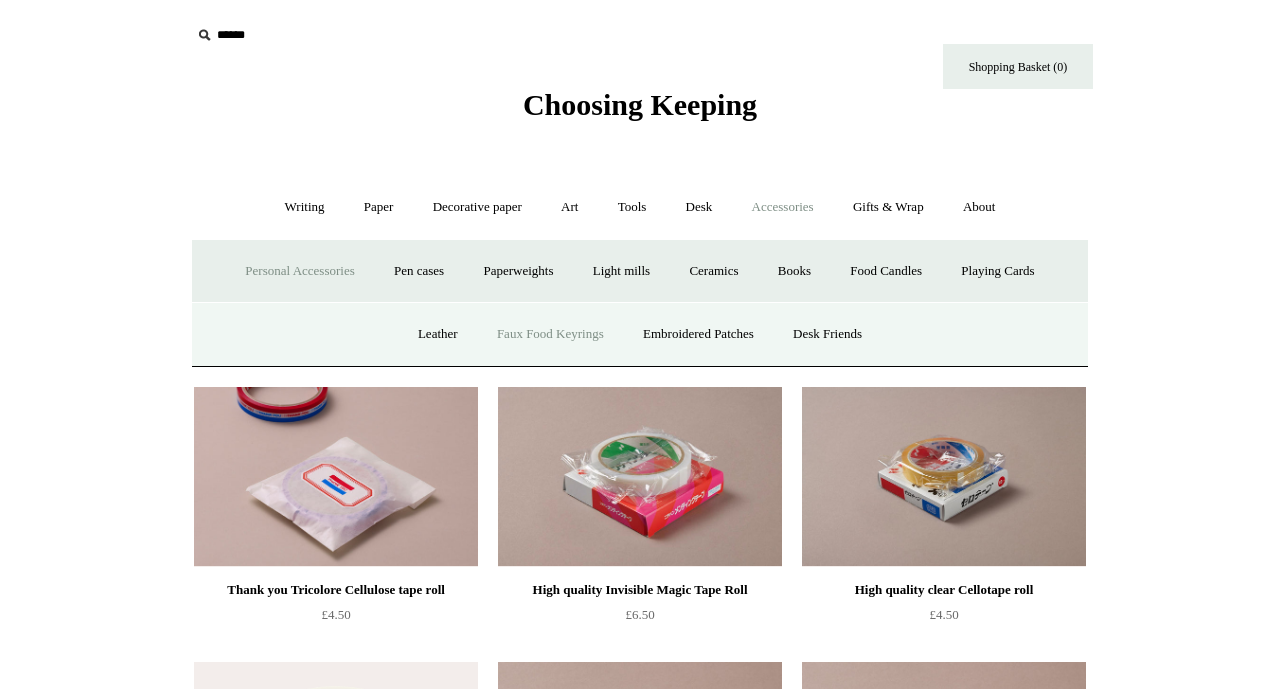 click on "Faux Food Keyrings" at bounding box center (550, 334) 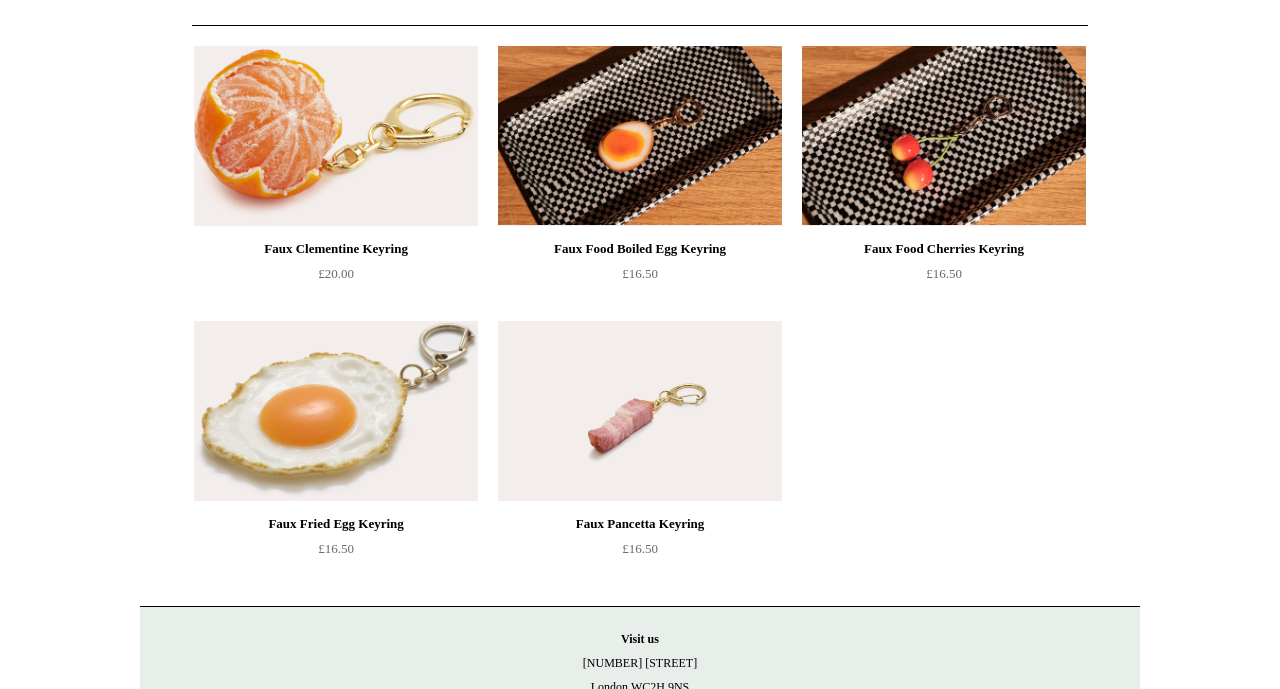 scroll, scrollTop: 0, scrollLeft: 0, axis: both 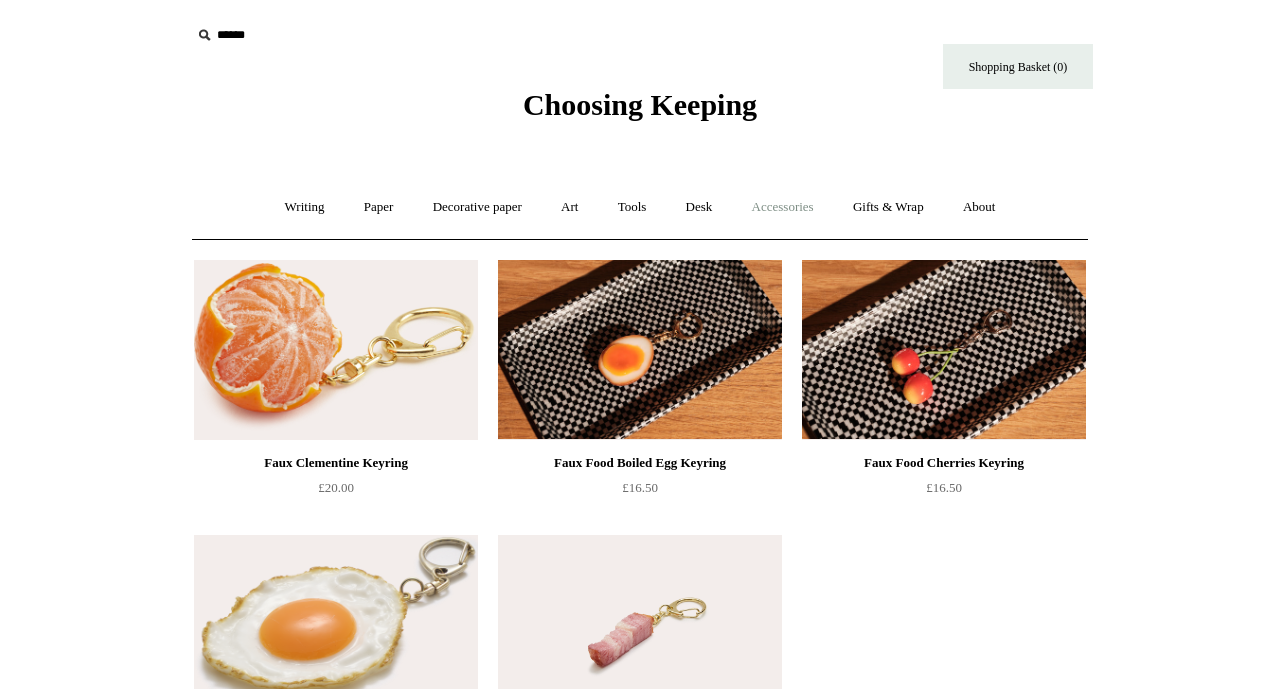 click on "Accessories +" at bounding box center (783, 207) 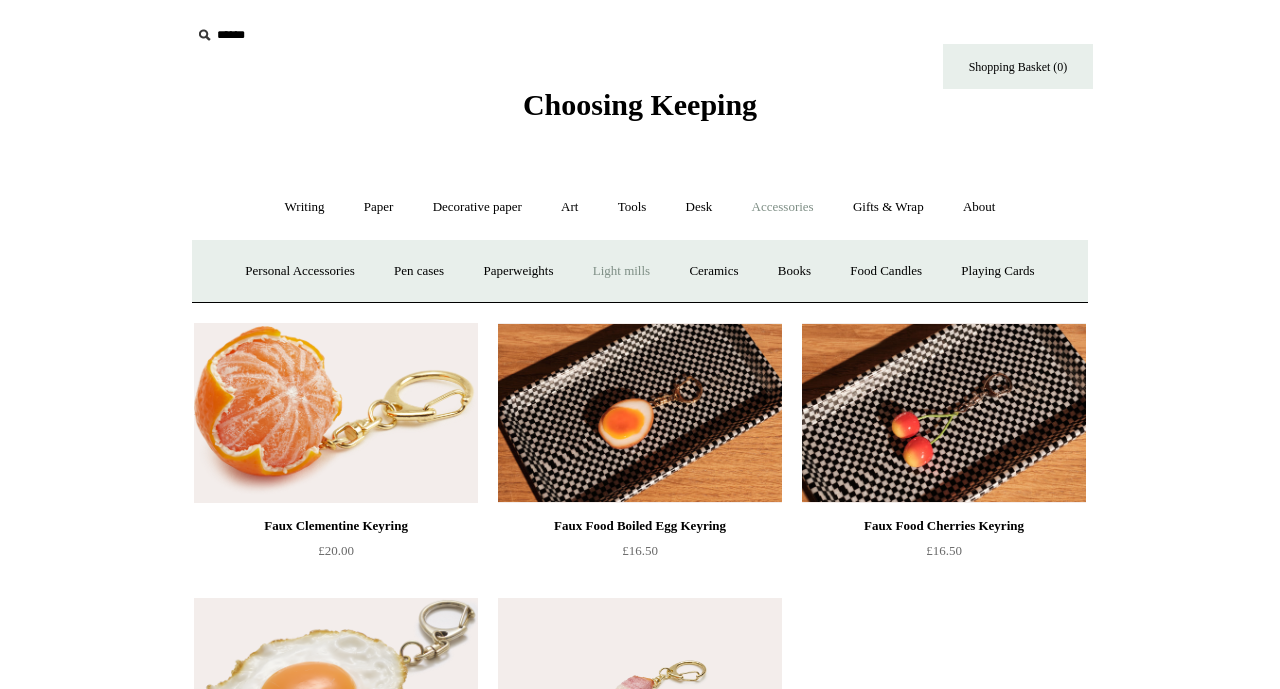 click on "Light mills" at bounding box center (621, 271) 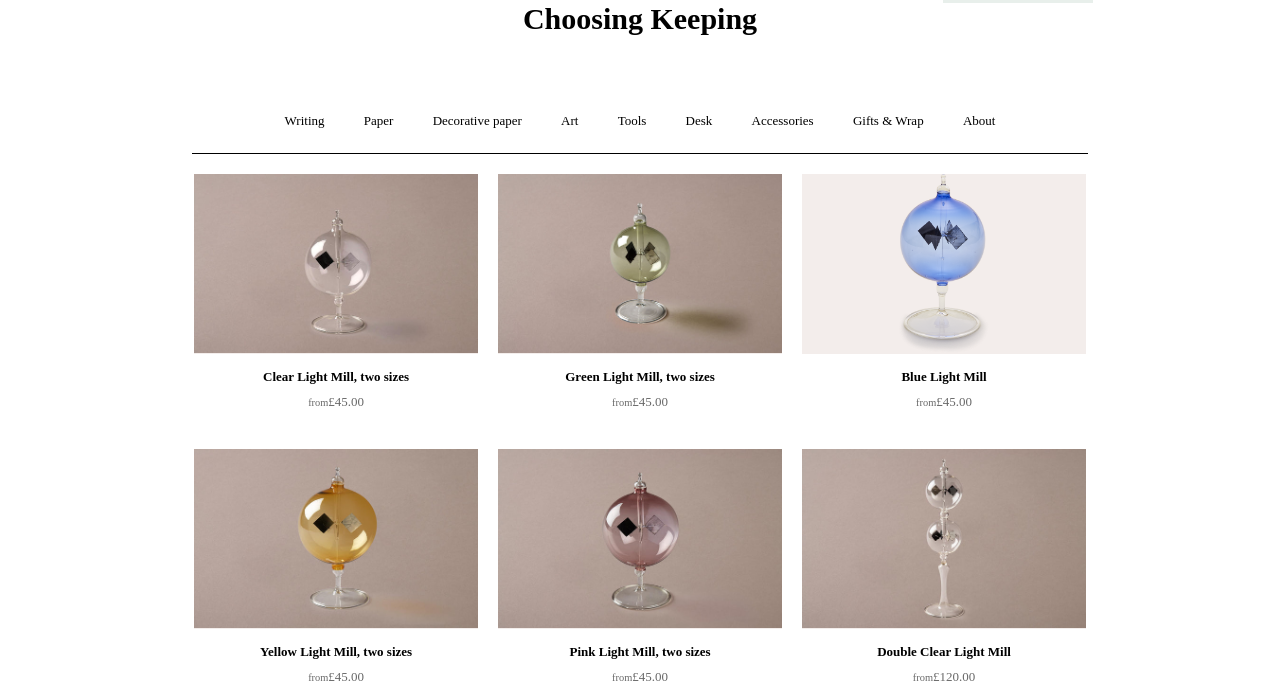 scroll, scrollTop: 0, scrollLeft: 0, axis: both 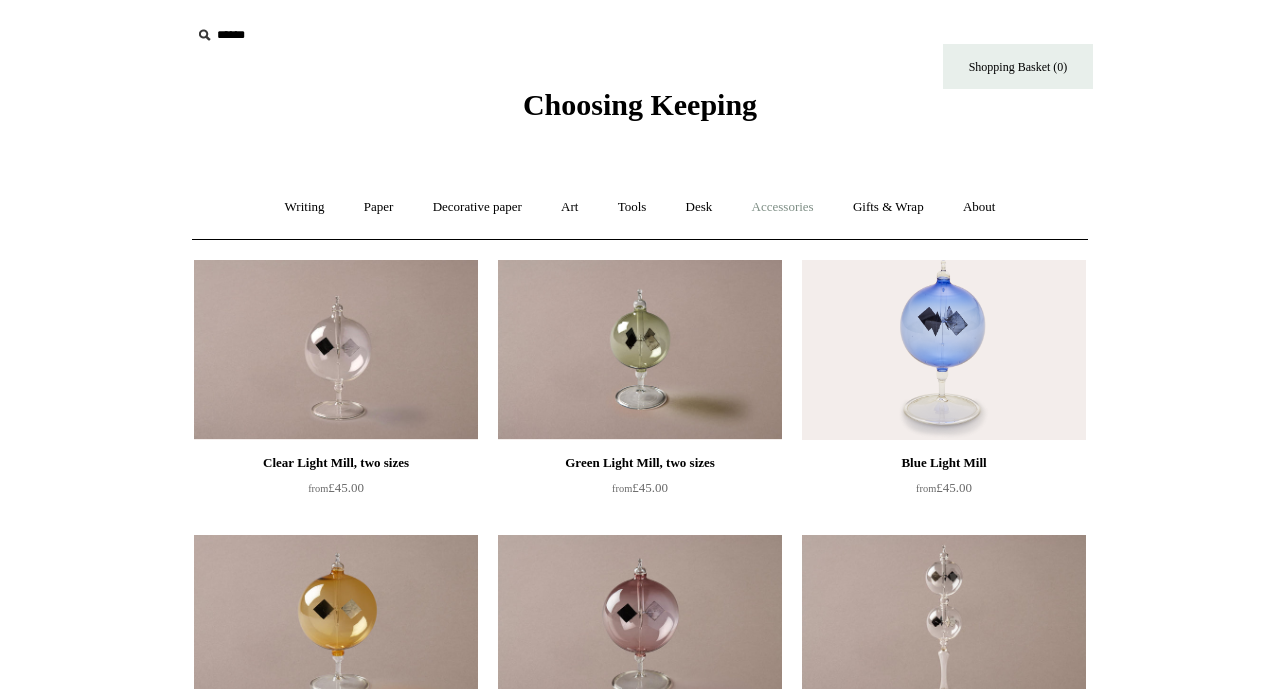 click on "Accessories +" at bounding box center (783, 207) 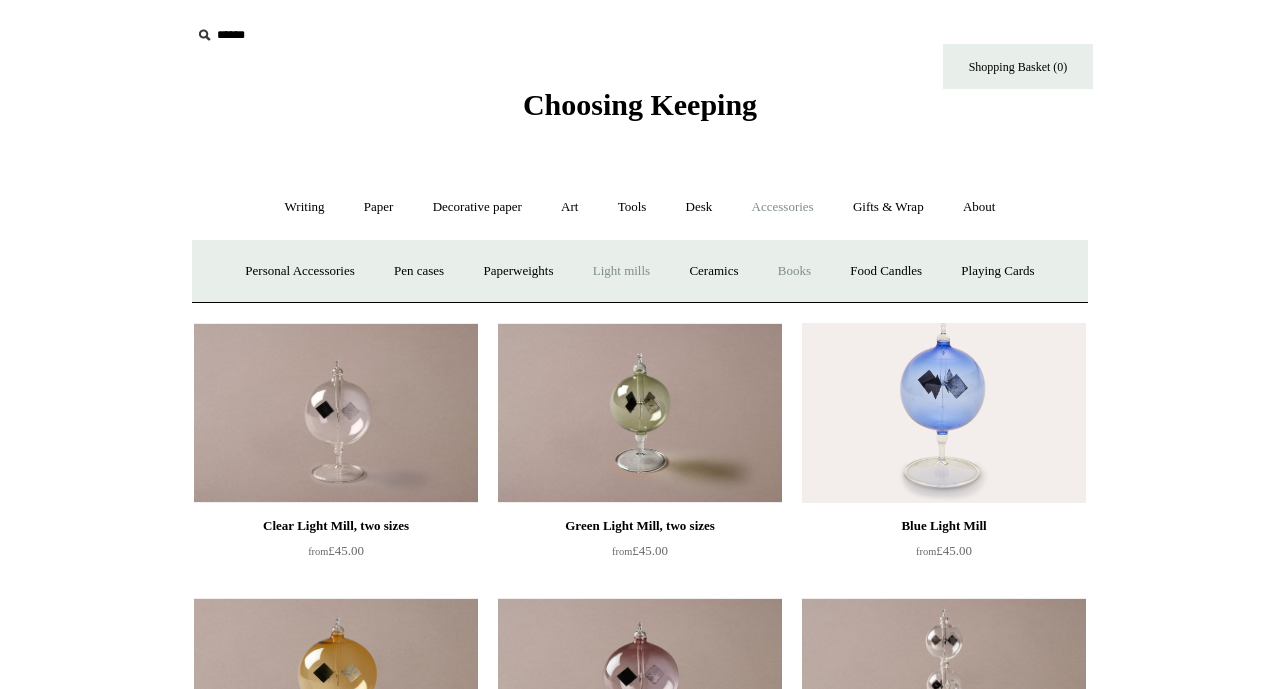 click on "Books" at bounding box center (794, 271) 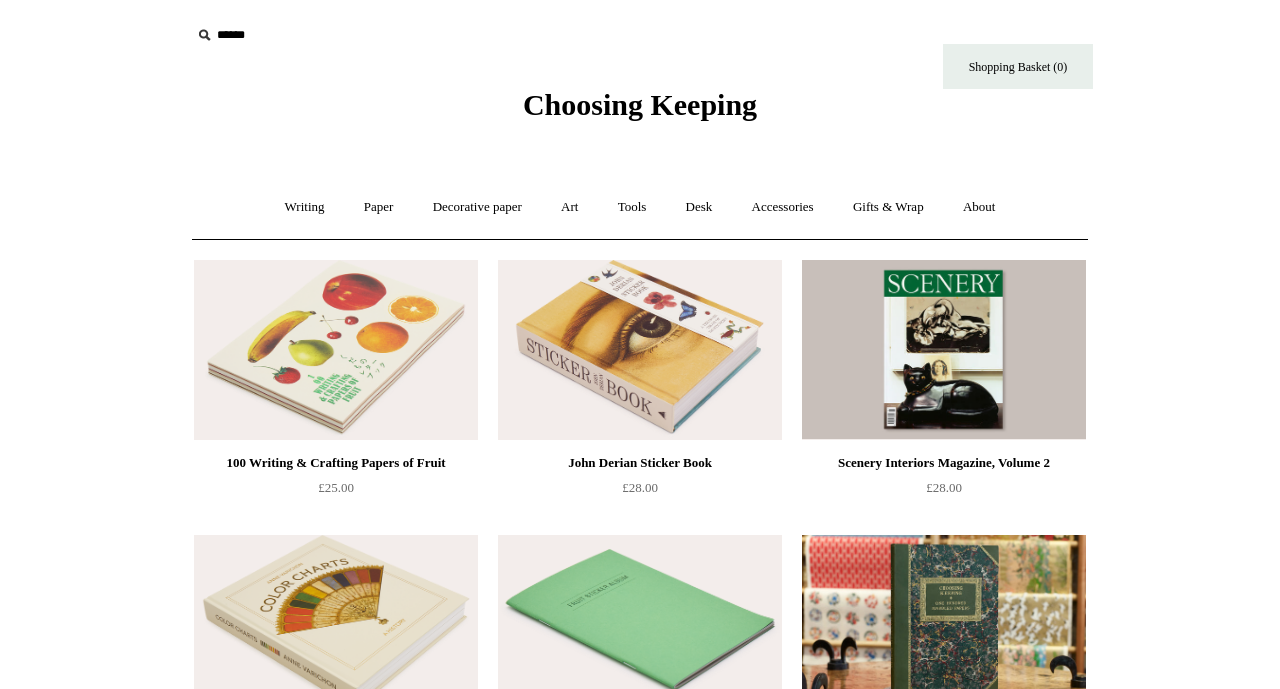 scroll, scrollTop: 0, scrollLeft: 0, axis: both 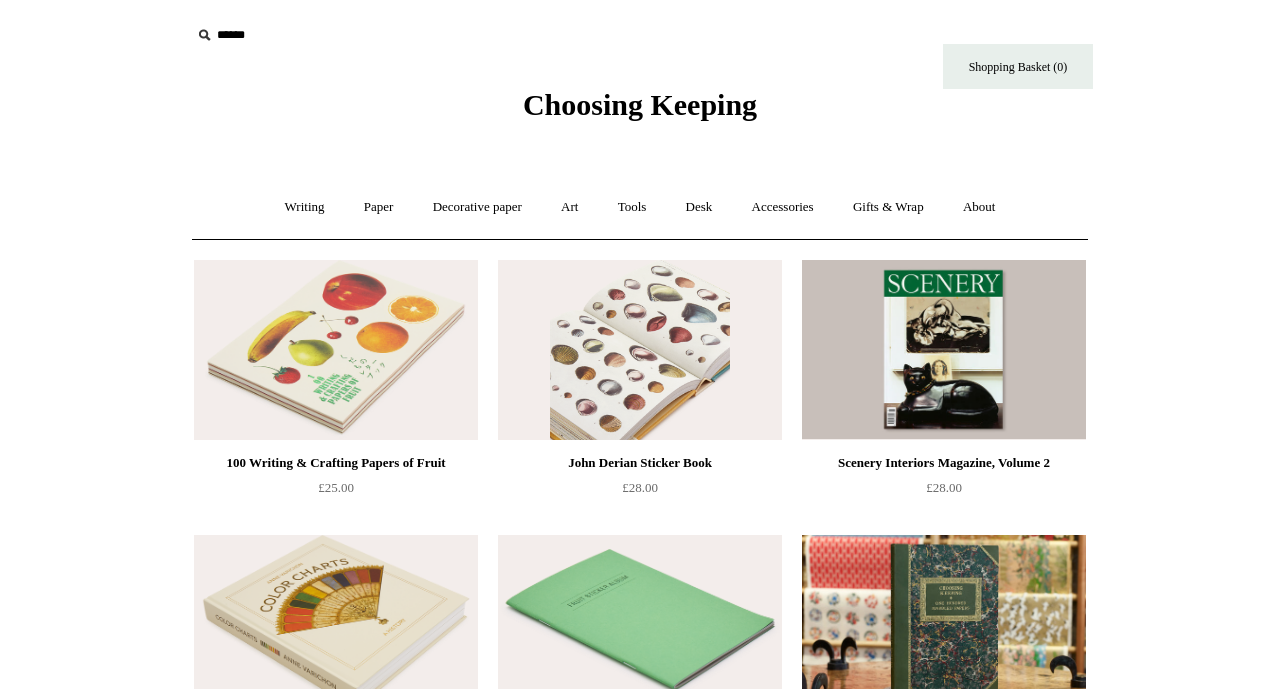click at bounding box center (640, 350) 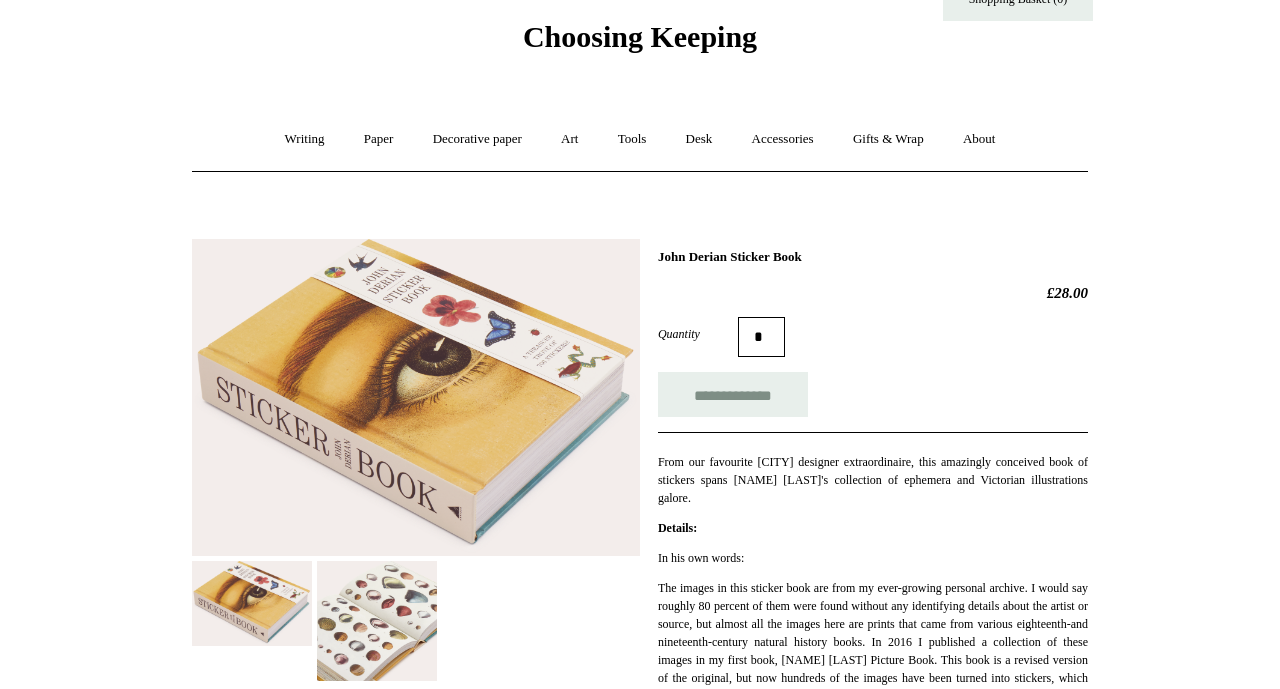scroll, scrollTop: 74, scrollLeft: 0, axis: vertical 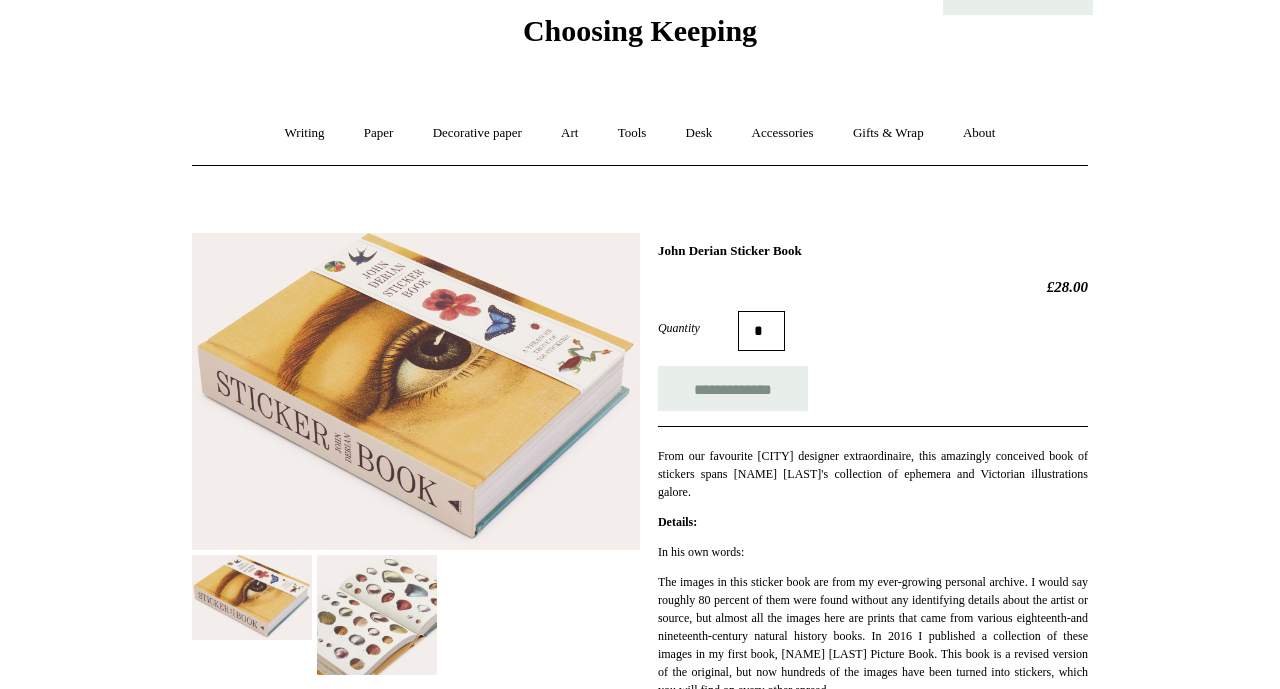 click at bounding box center [377, 615] 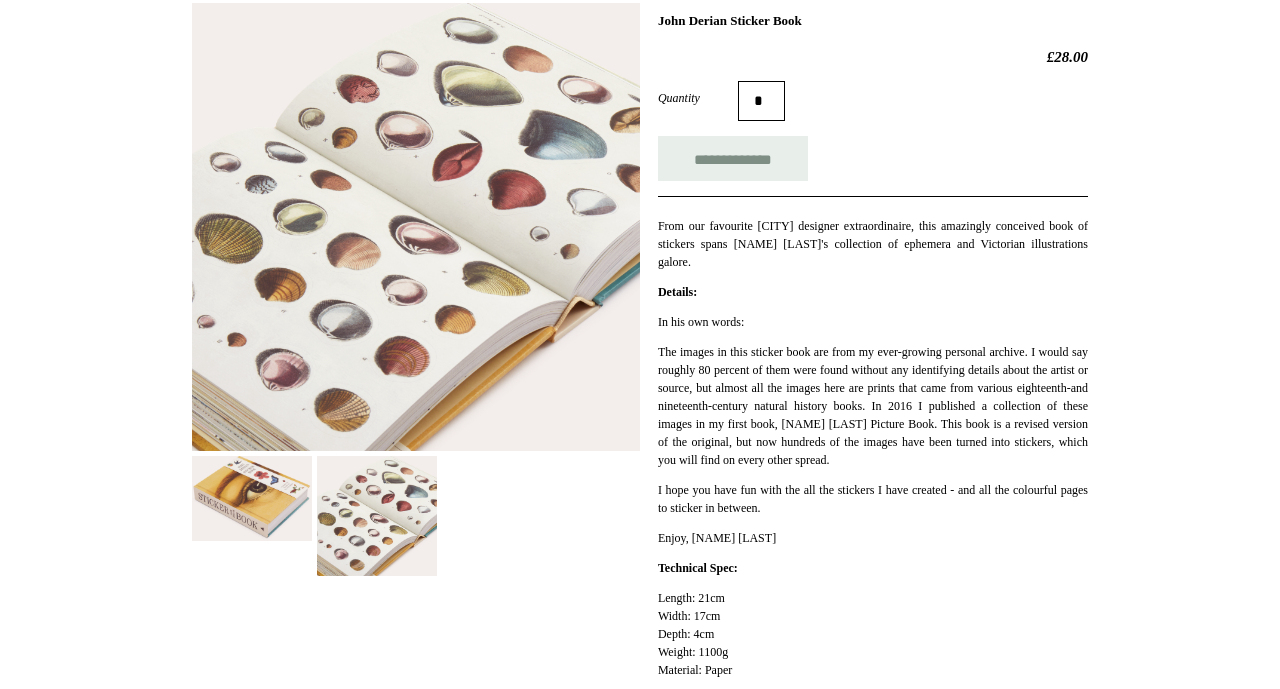 scroll, scrollTop: 306, scrollLeft: 0, axis: vertical 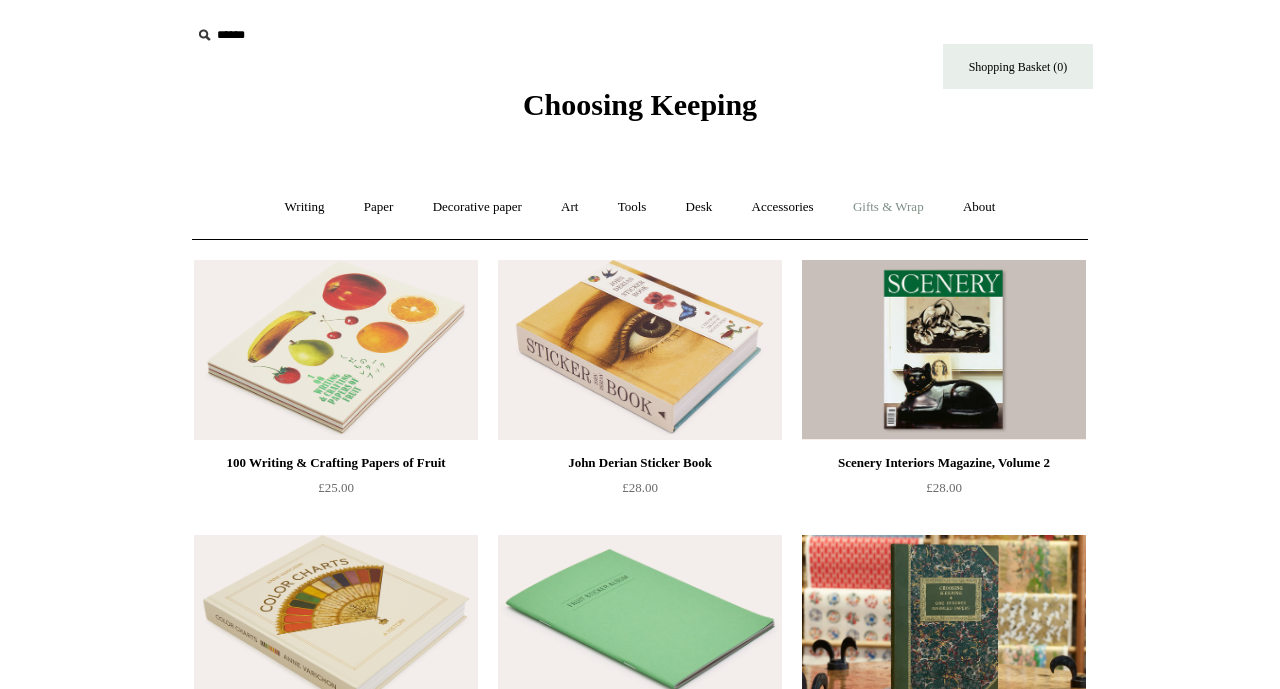click on "Gifts & Wrap +" at bounding box center (888, 207) 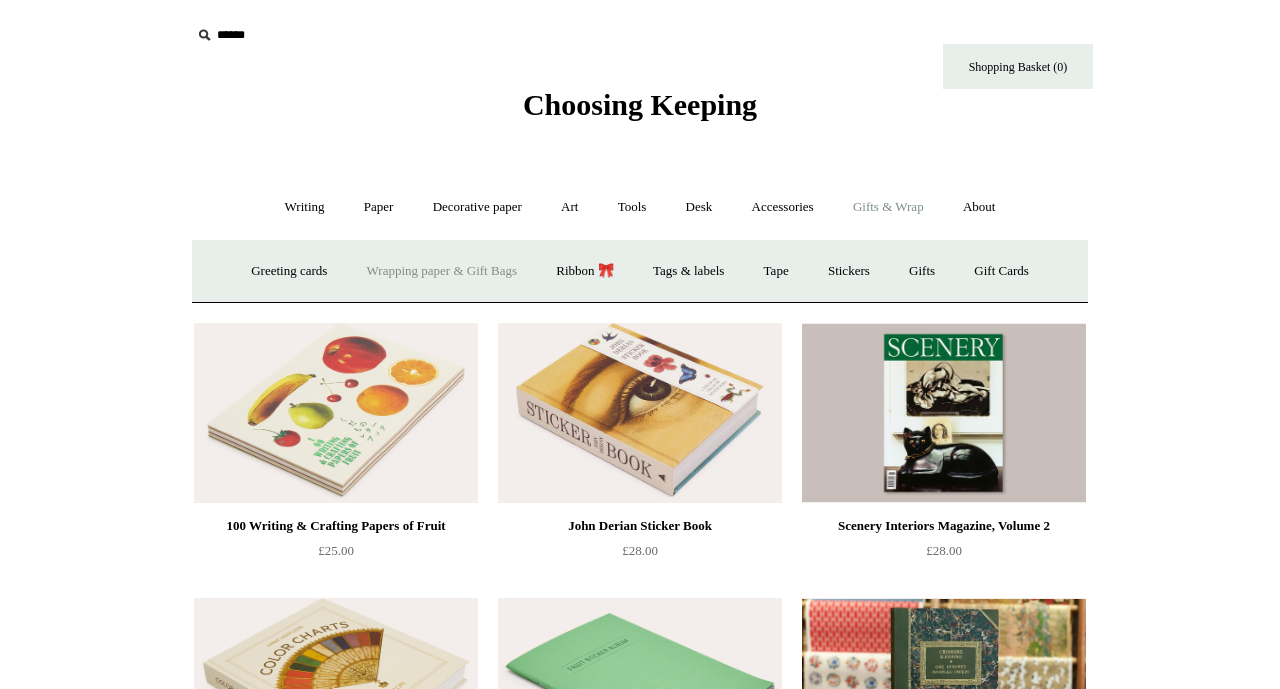 click on "Wrapping paper & Gift Bags" at bounding box center [442, 271] 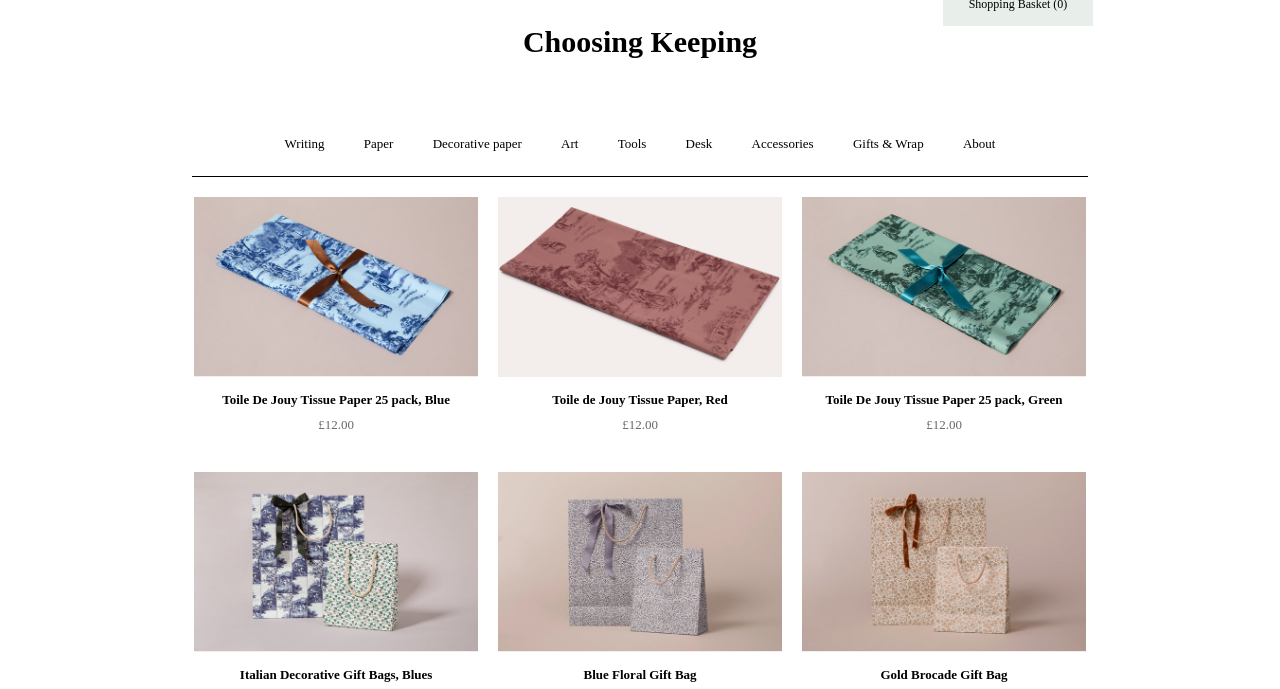 scroll, scrollTop: 0, scrollLeft: 0, axis: both 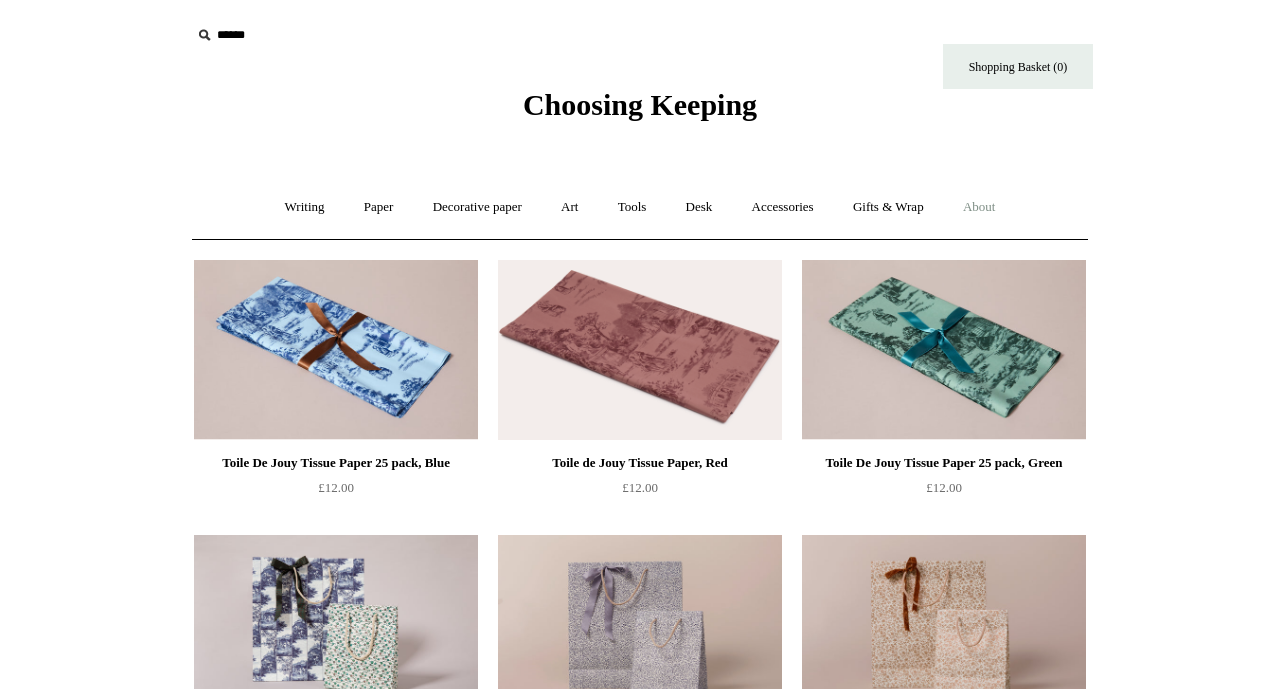 click on "About +" at bounding box center [979, 207] 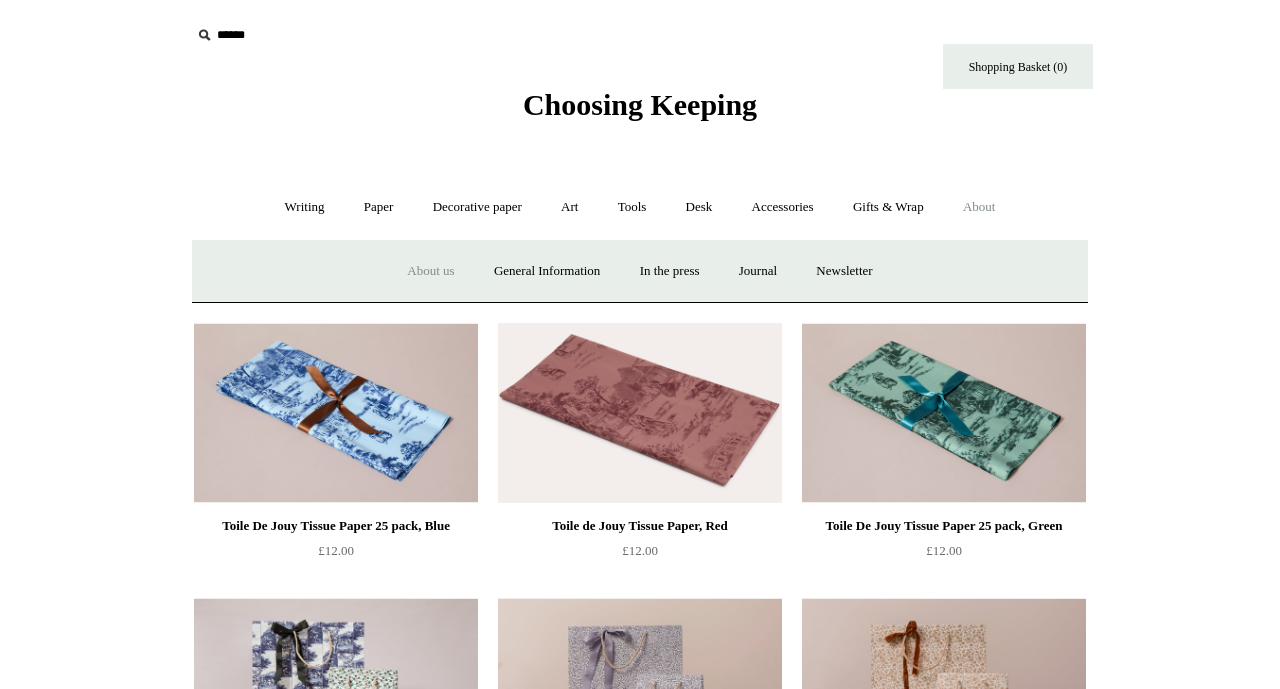 click on "About us" at bounding box center [430, 271] 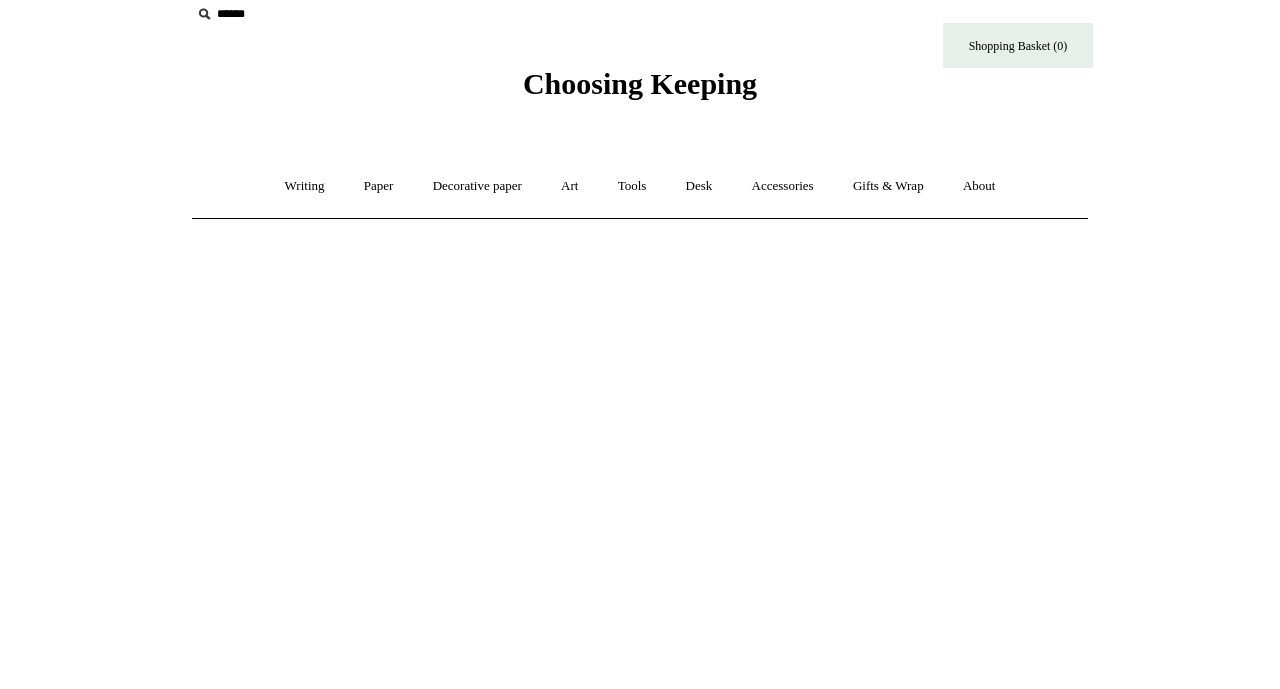 scroll, scrollTop: 0, scrollLeft: 0, axis: both 